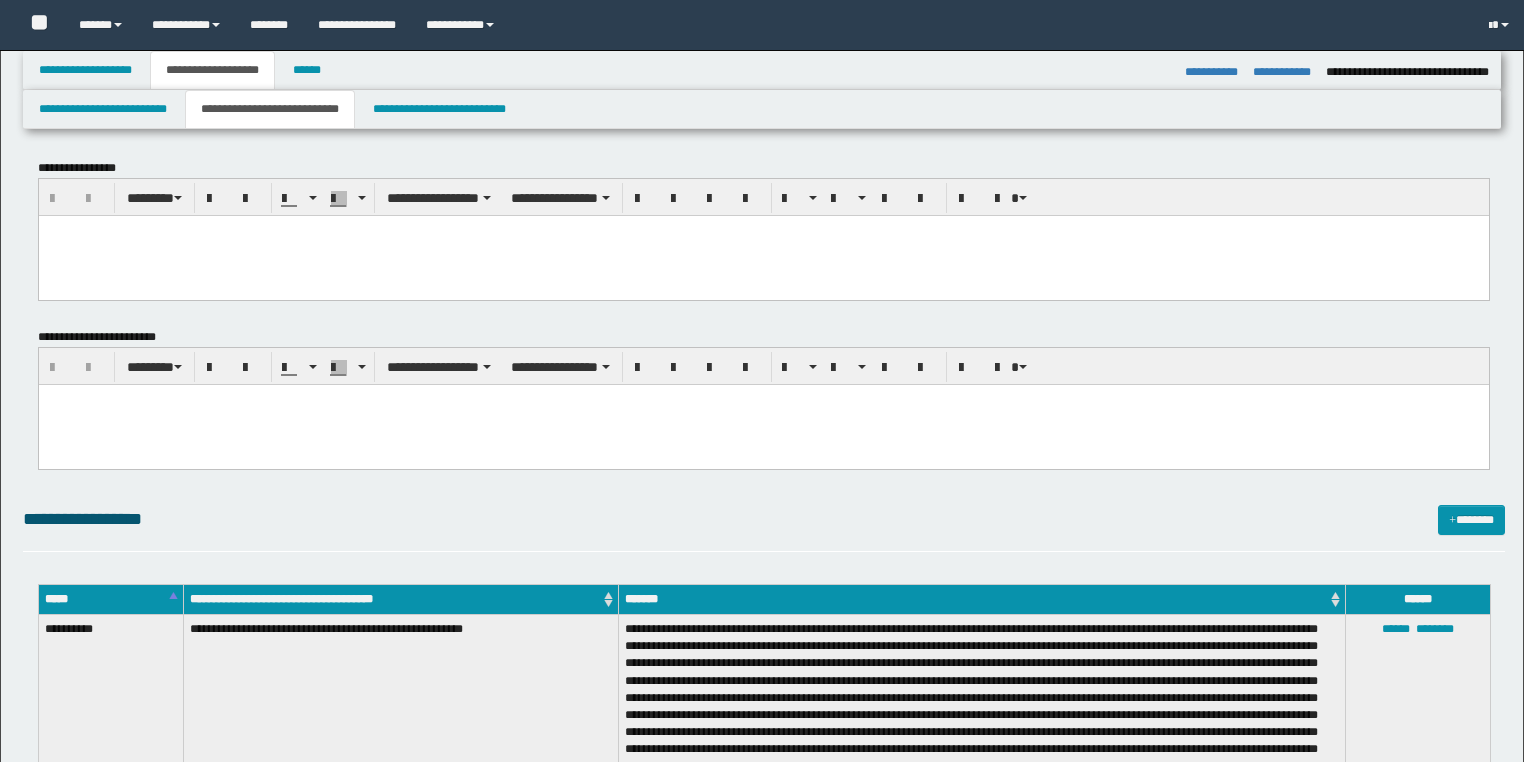 select on "*" 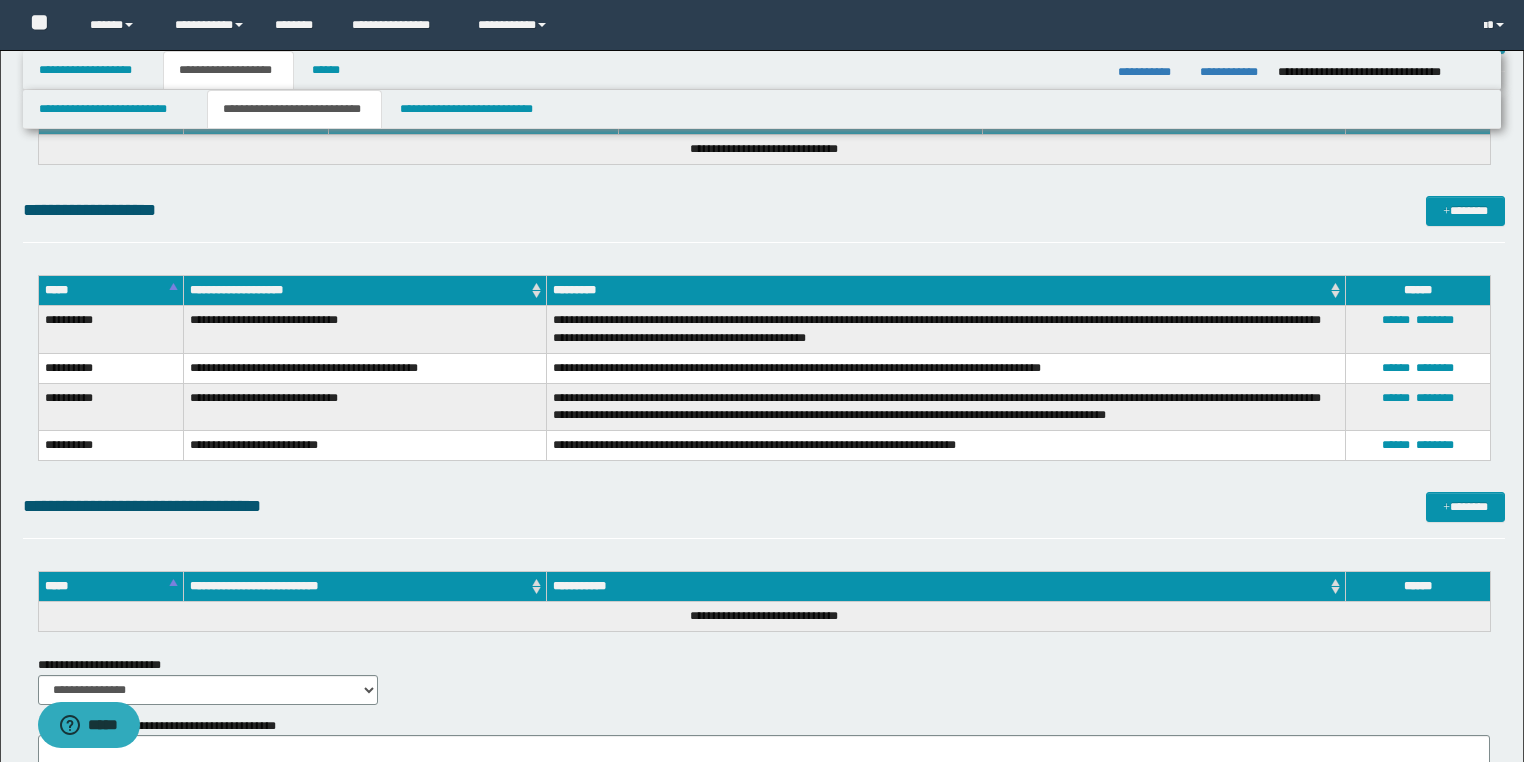 scroll, scrollTop: 1100, scrollLeft: 0, axis: vertical 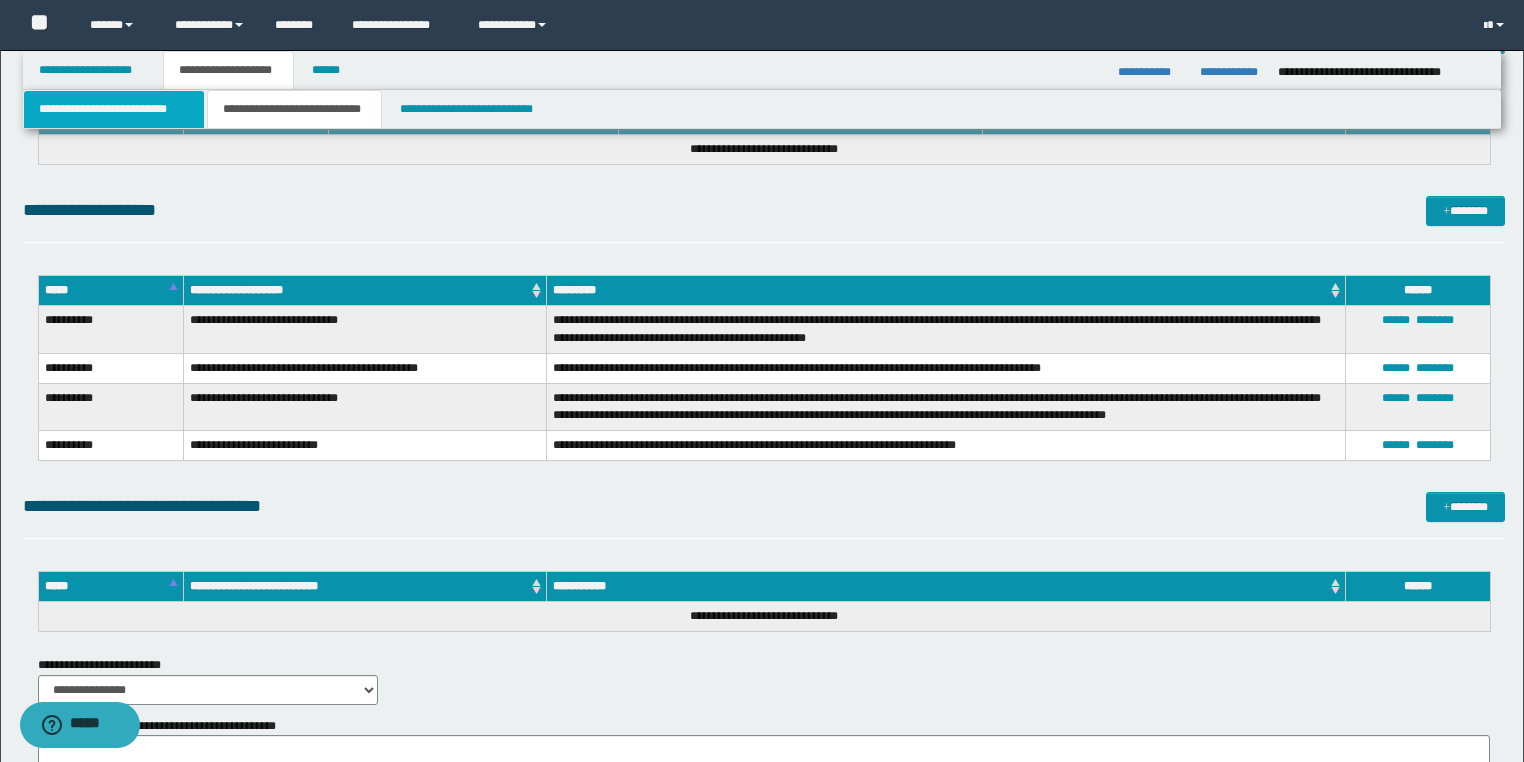 click on "**********" at bounding box center [114, 109] 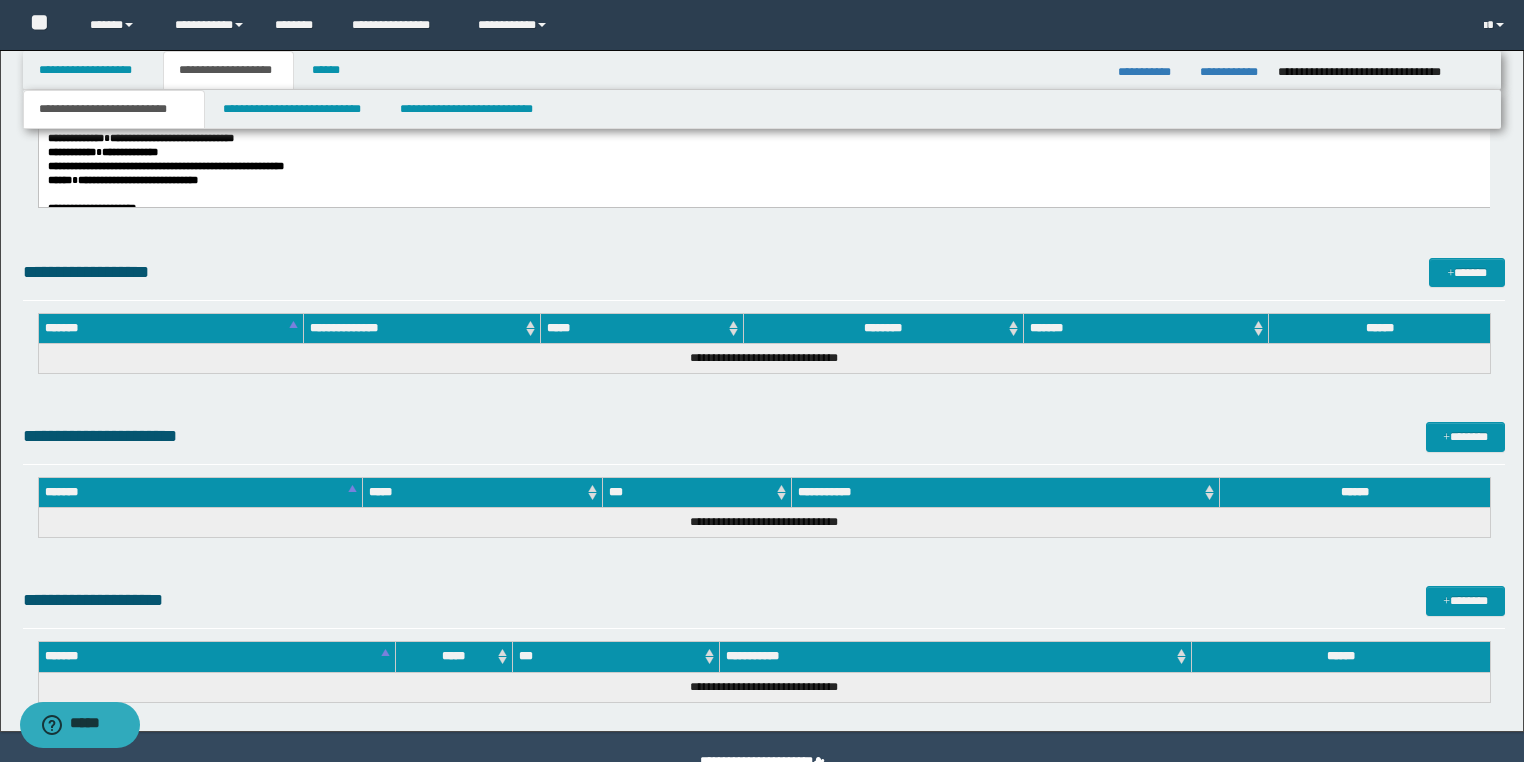 scroll, scrollTop: 940, scrollLeft: 0, axis: vertical 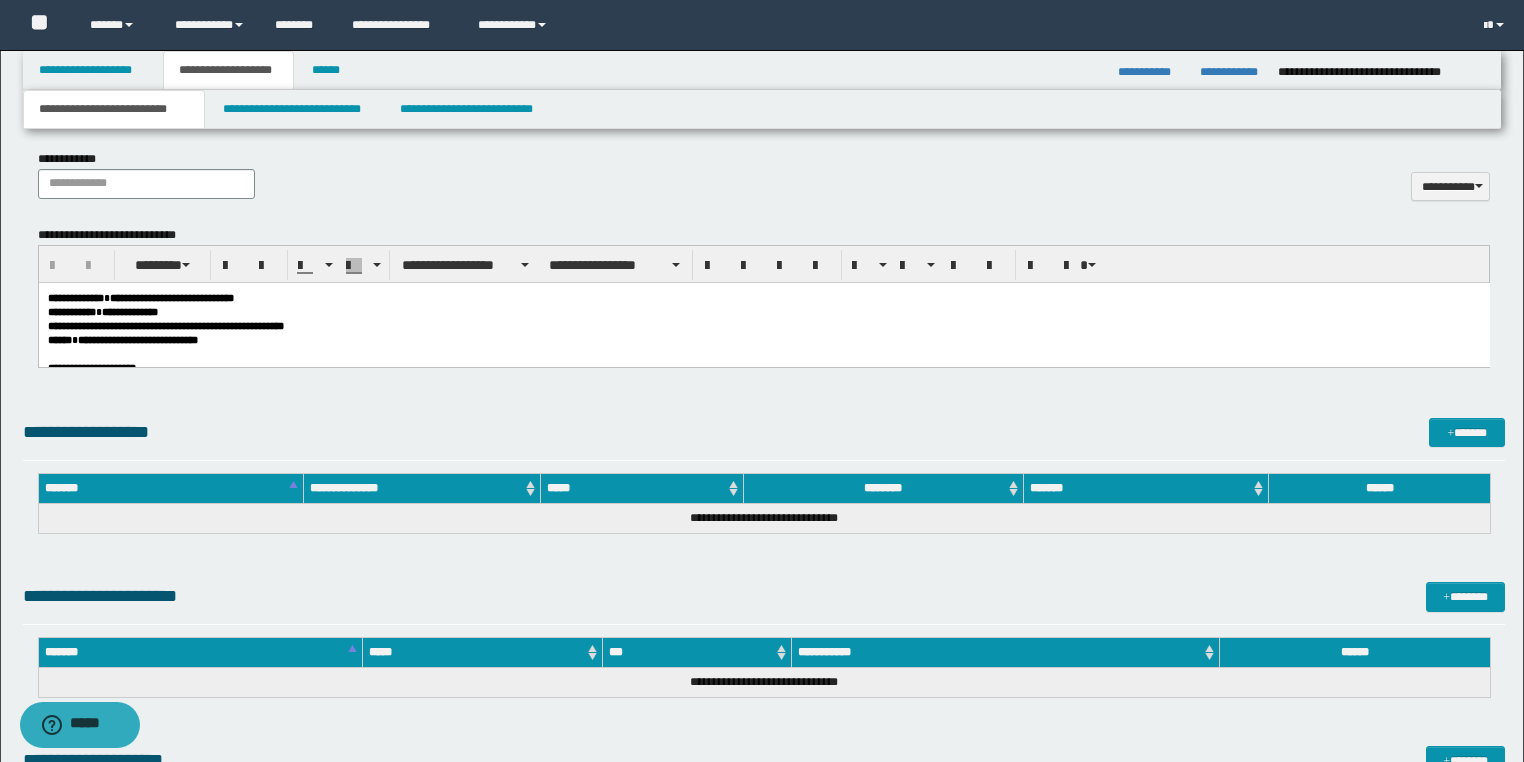 click on "[FIRST] [LAST]" at bounding box center [763, 339] 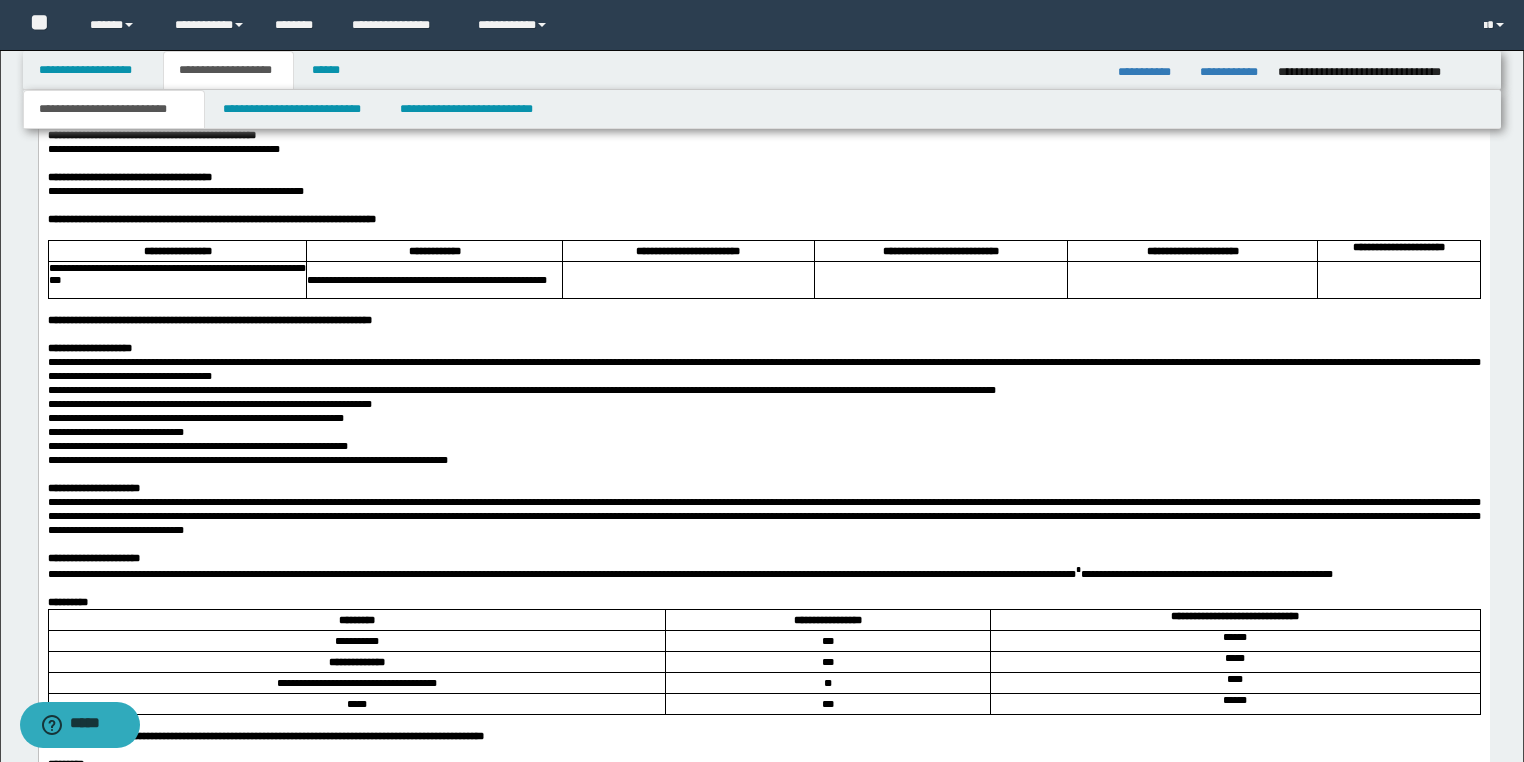 scroll, scrollTop: 1580, scrollLeft: 0, axis: vertical 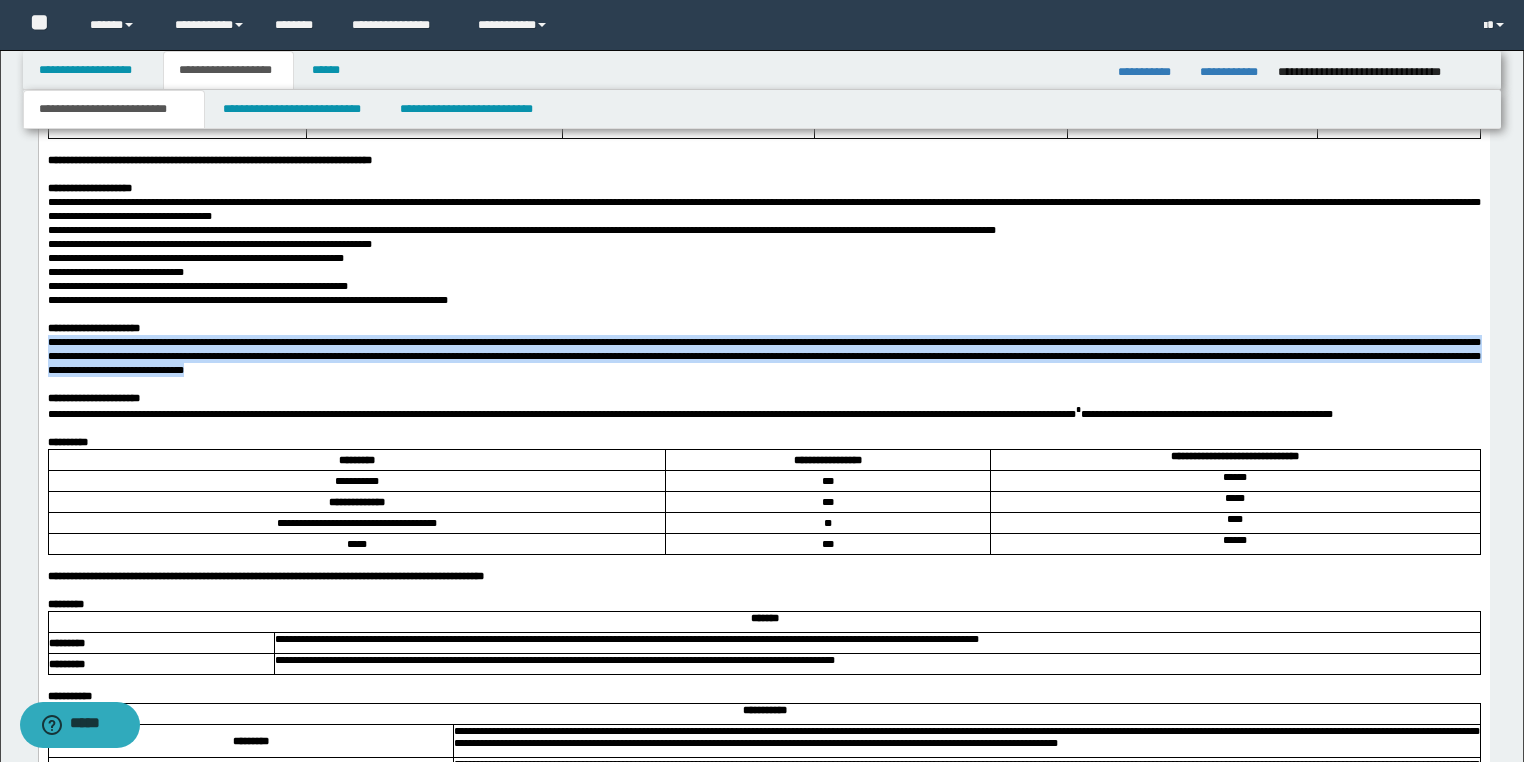 drag, startPoint x: 47, startPoint y: 443, endPoint x: 751, endPoint y: 475, distance: 704.72687 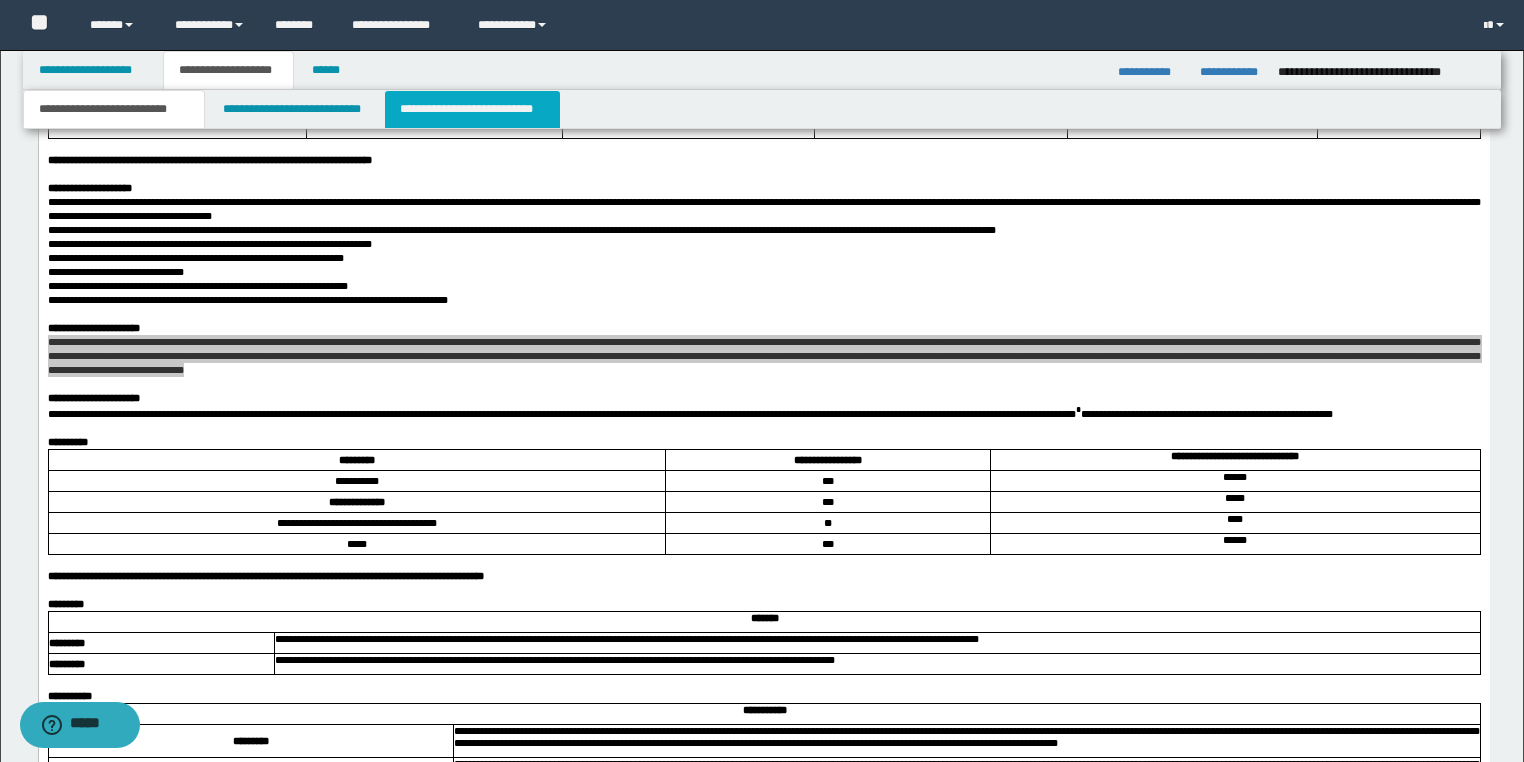 click on "**********" at bounding box center [472, 109] 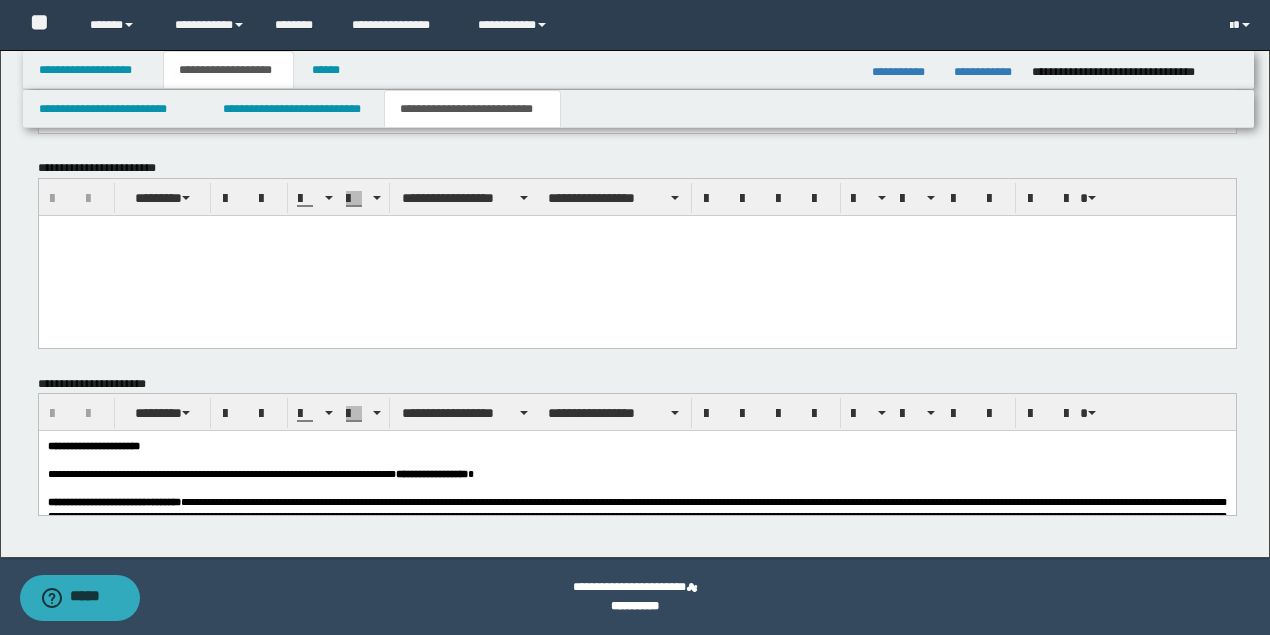 click at bounding box center (636, 256) 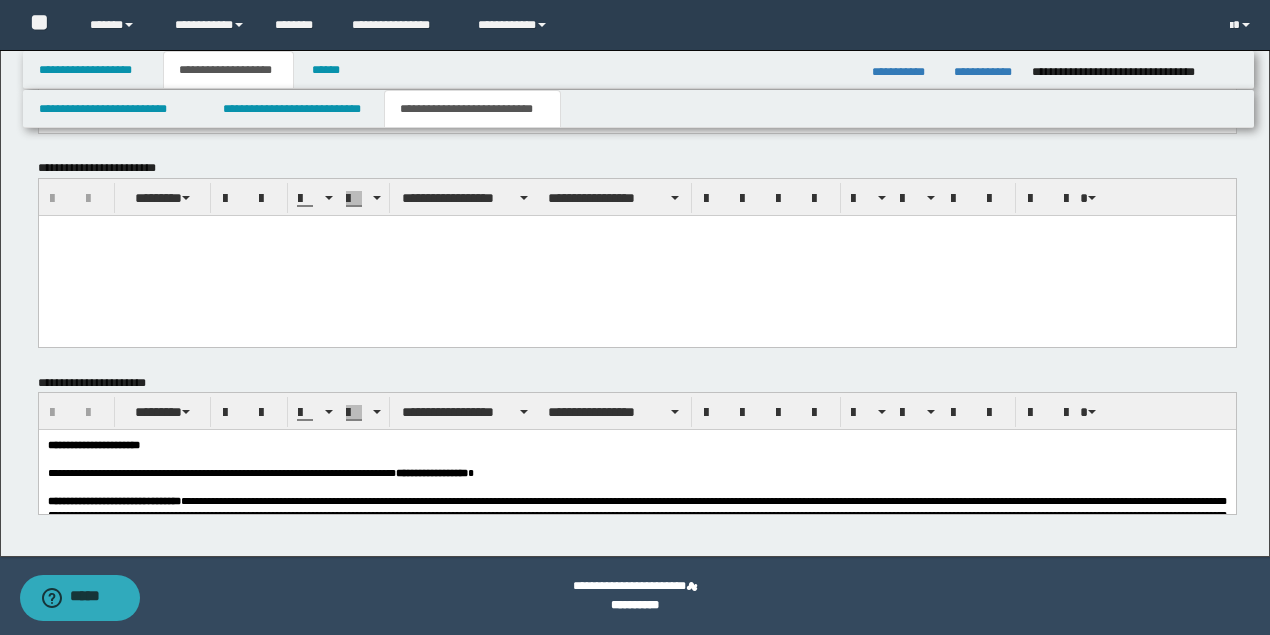 paste 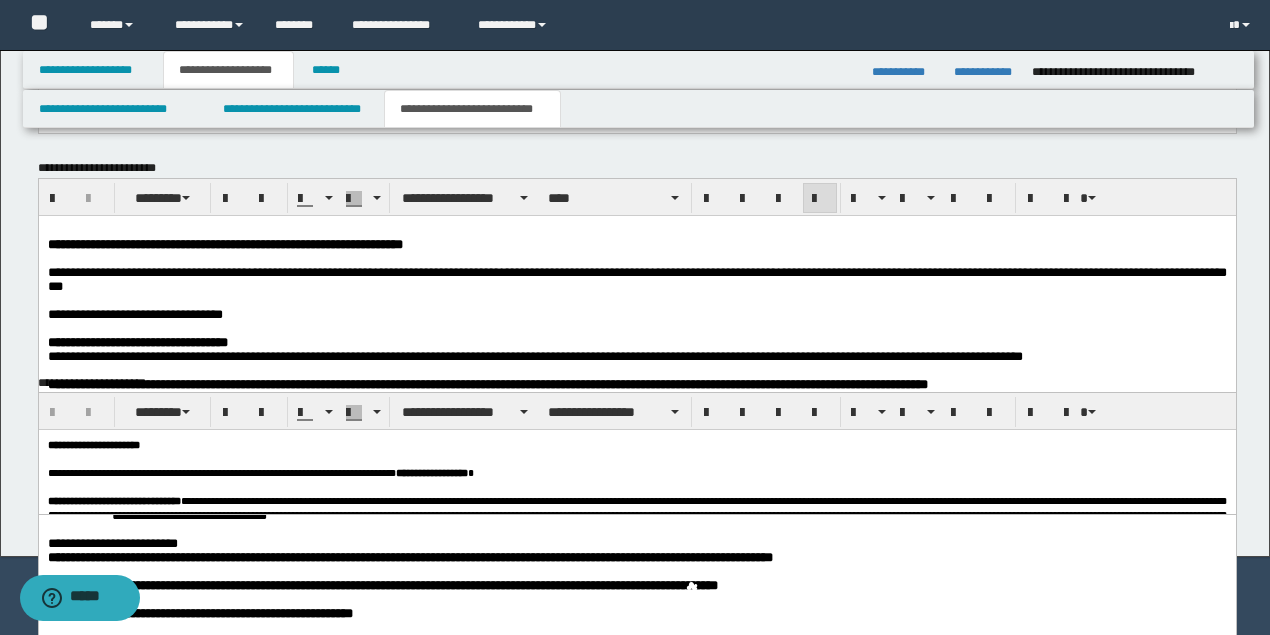 scroll, scrollTop: 1802, scrollLeft: 0, axis: vertical 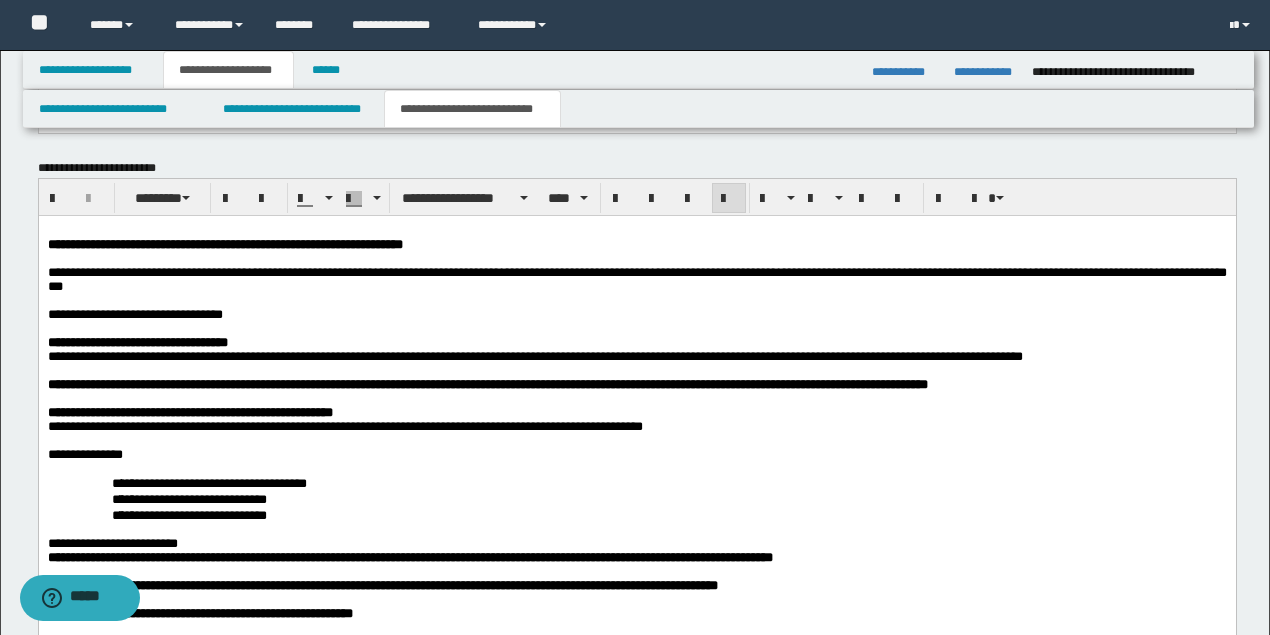 click on "**********" at bounding box center [134, 314] 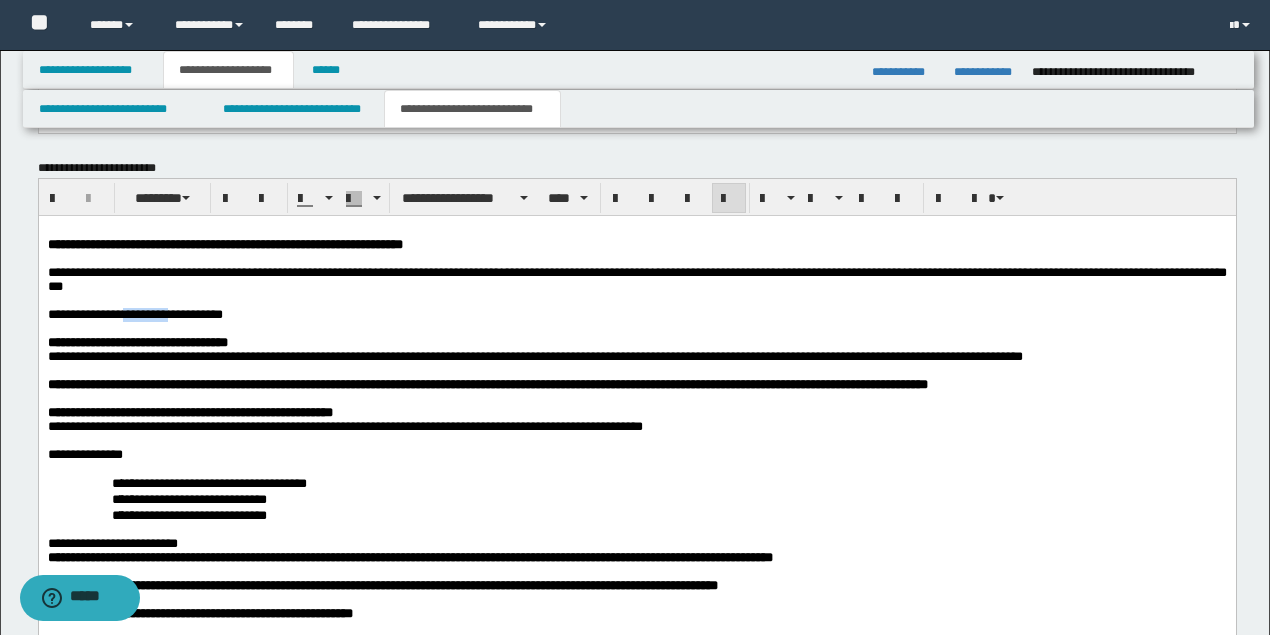 click on "**********" at bounding box center [134, 314] 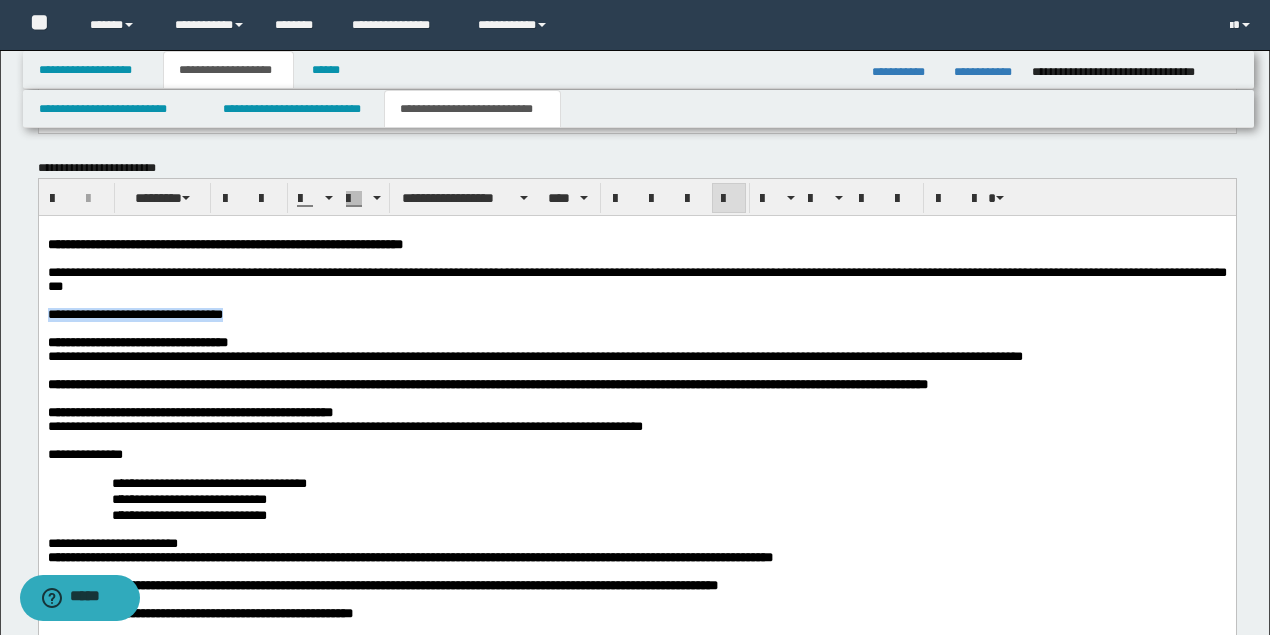 click on "**********" at bounding box center (134, 314) 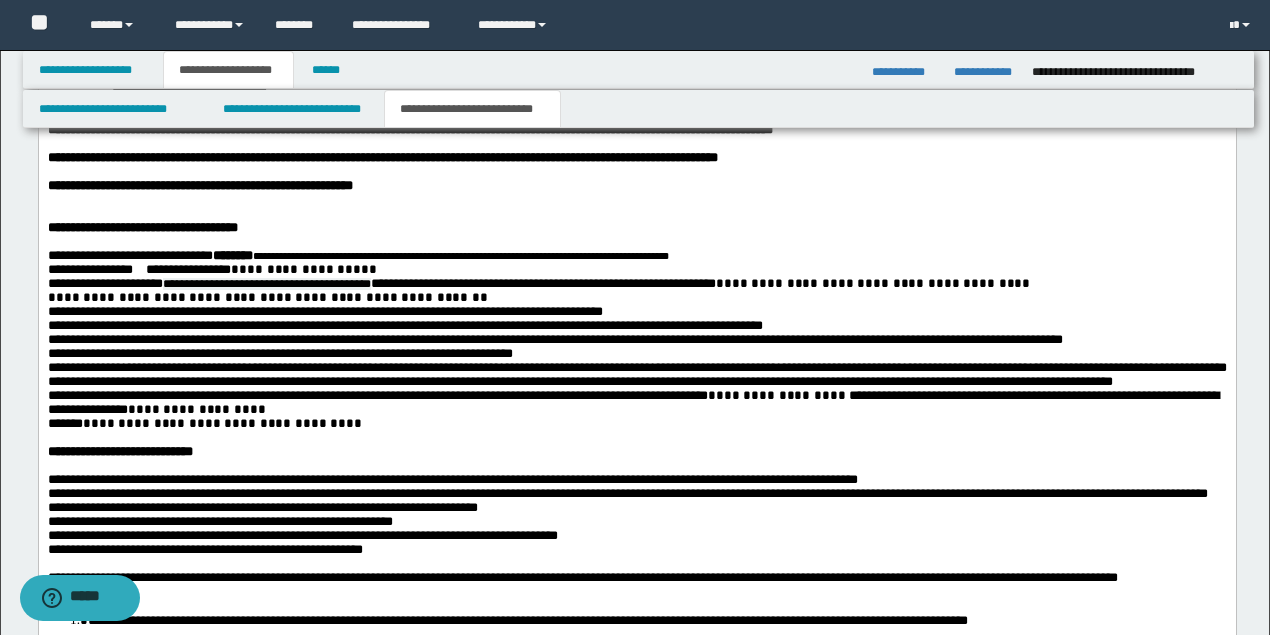 scroll, scrollTop: 2269, scrollLeft: 0, axis: vertical 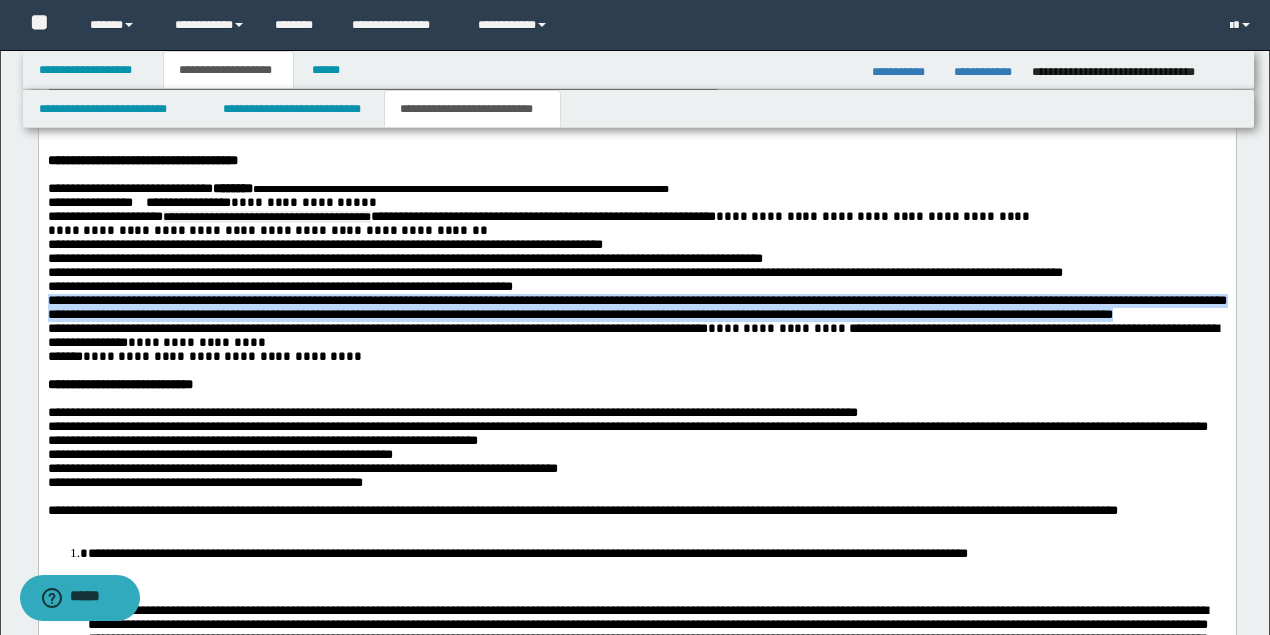 drag, startPoint x: 47, startPoint y: 340, endPoint x: 130, endPoint y: 372, distance: 88.95505 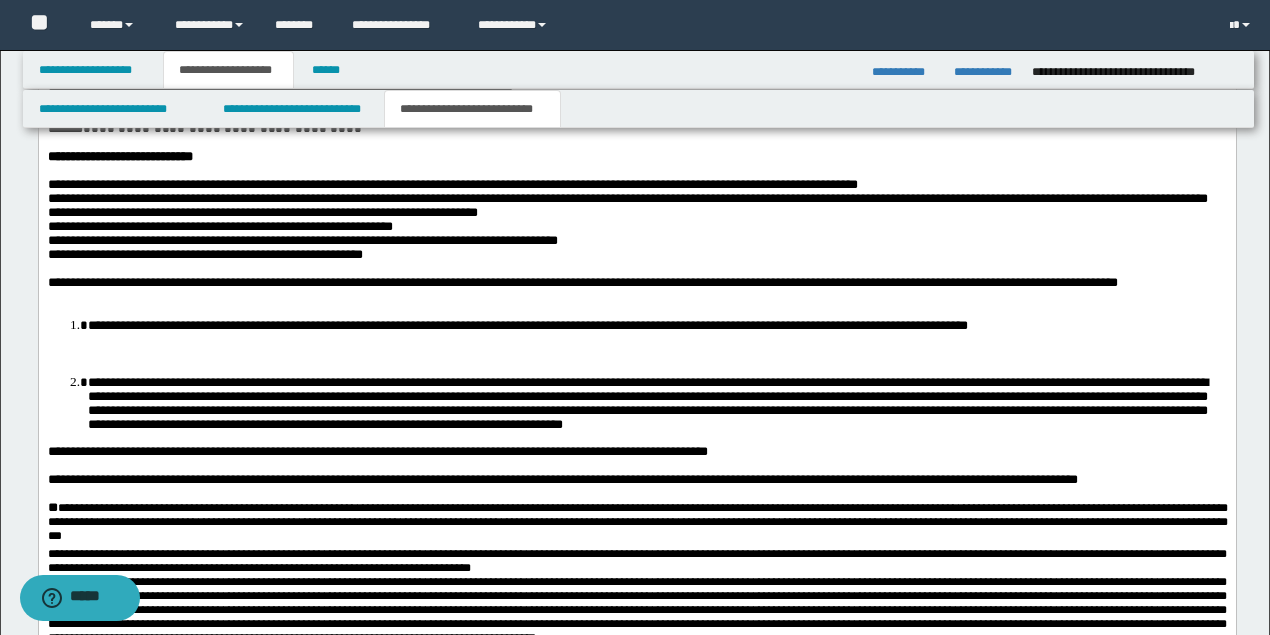 scroll, scrollTop: 2402, scrollLeft: 0, axis: vertical 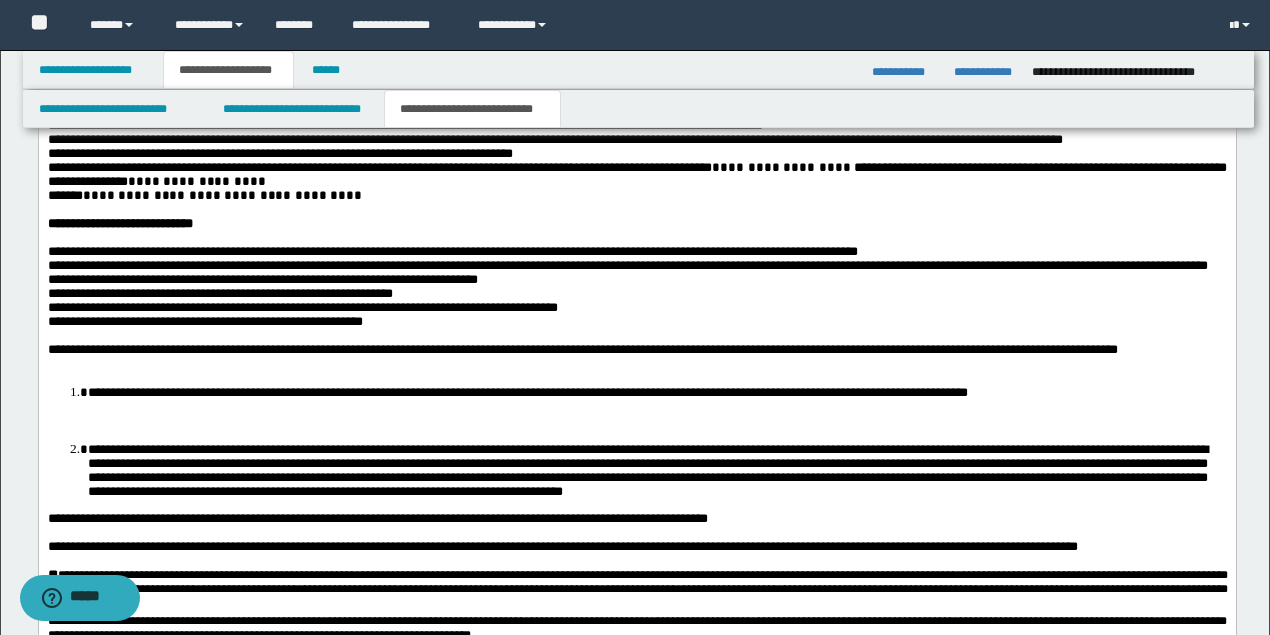 click on "**********" at bounding box center [262, 280] 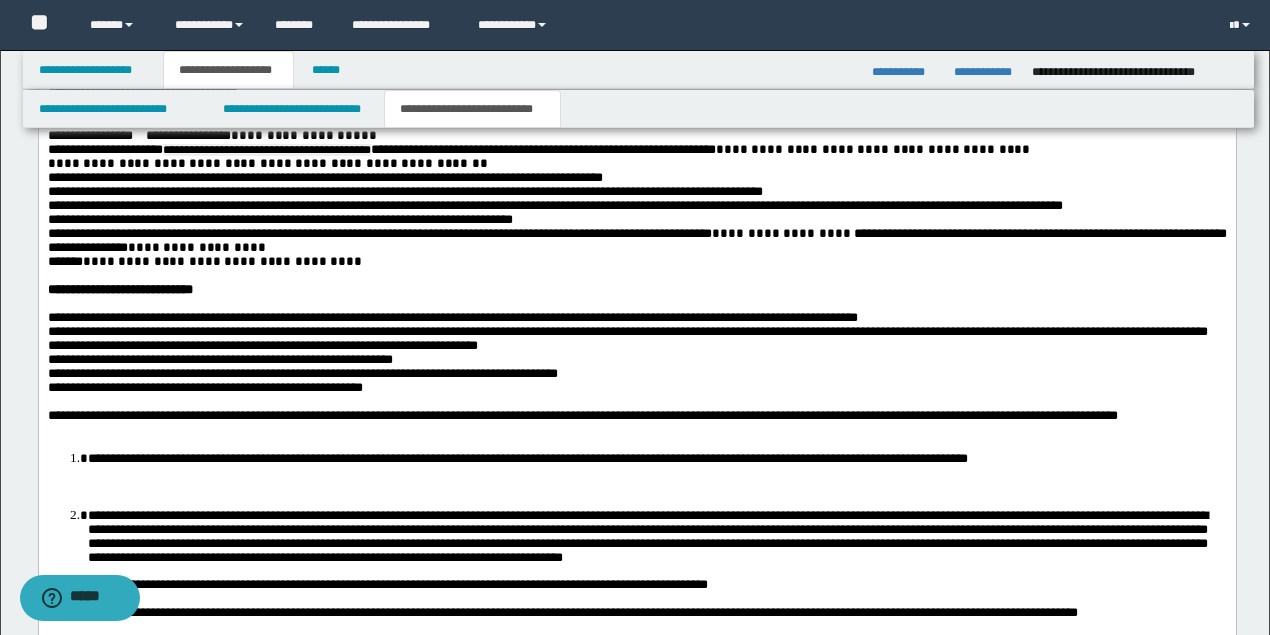 scroll, scrollTop: 2469, scrollLeft: 0, axis: vertical 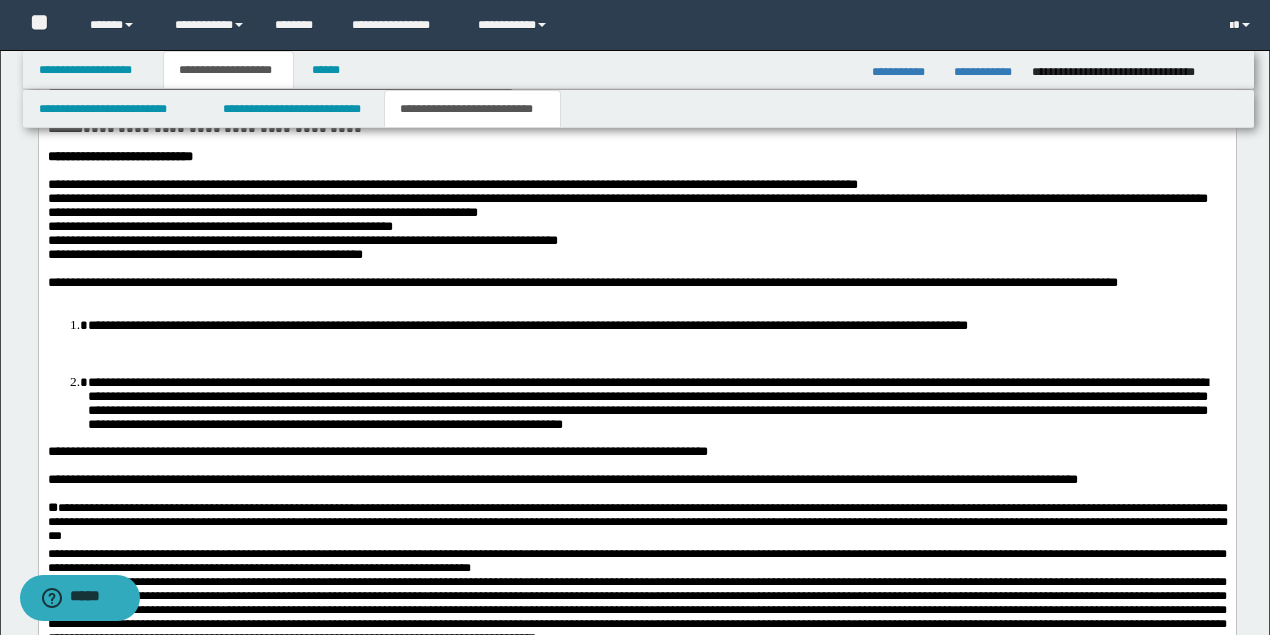 click on "**********" at bounding box center (636, 284) 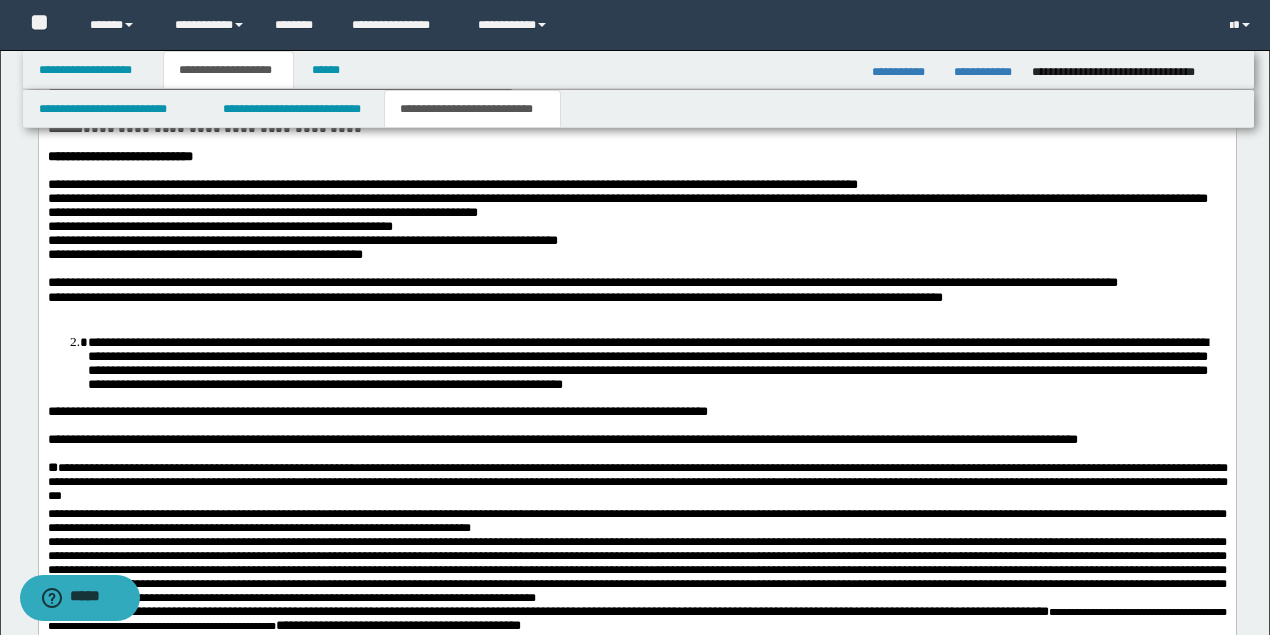 click on "**********" at bounding box center [637, 299] 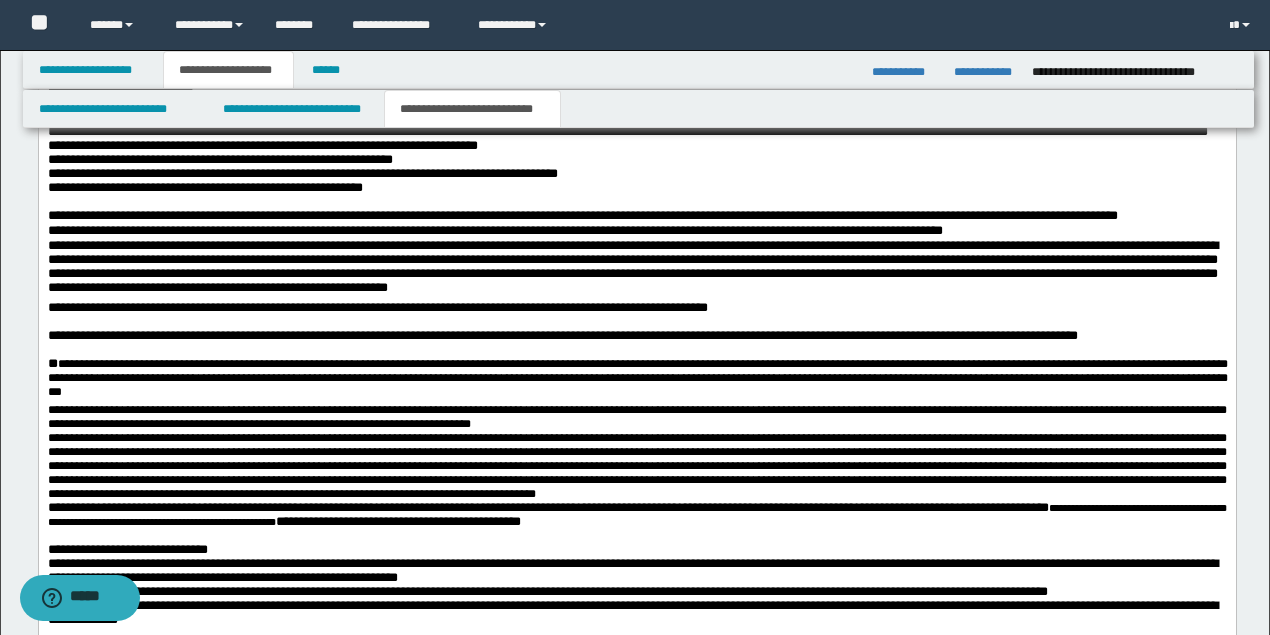 scroll, scrollTop: 2602, scrollLeft: 0, axis: vertical 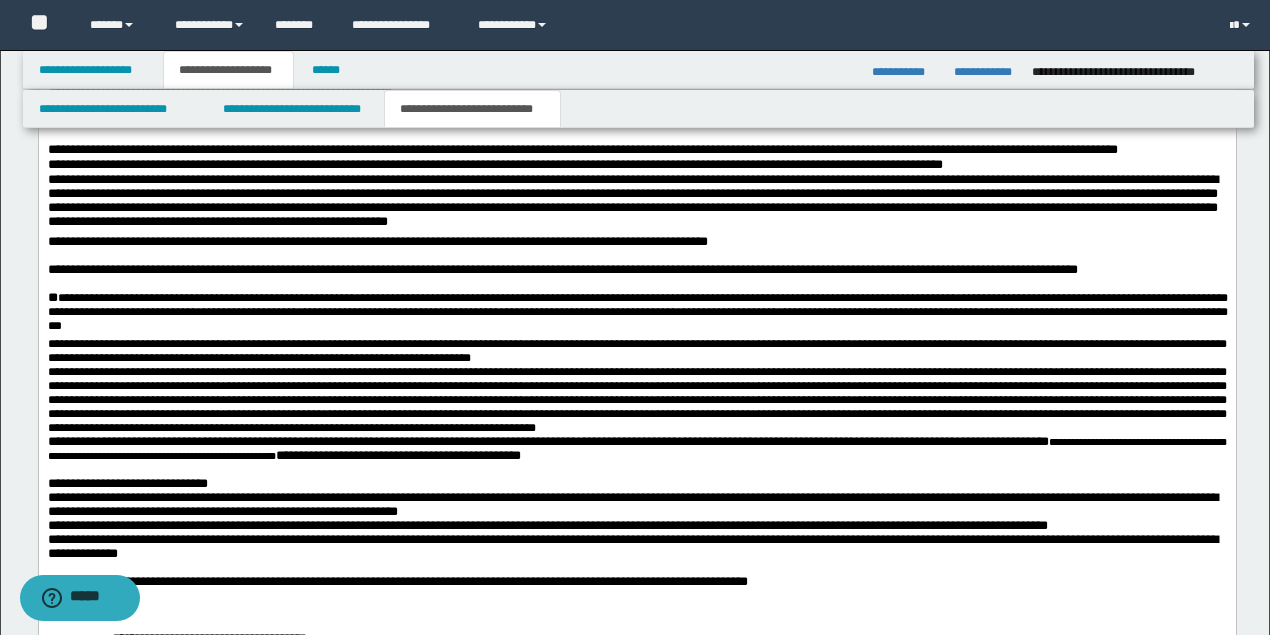 click on "**********" at bounding box center [562, 270] 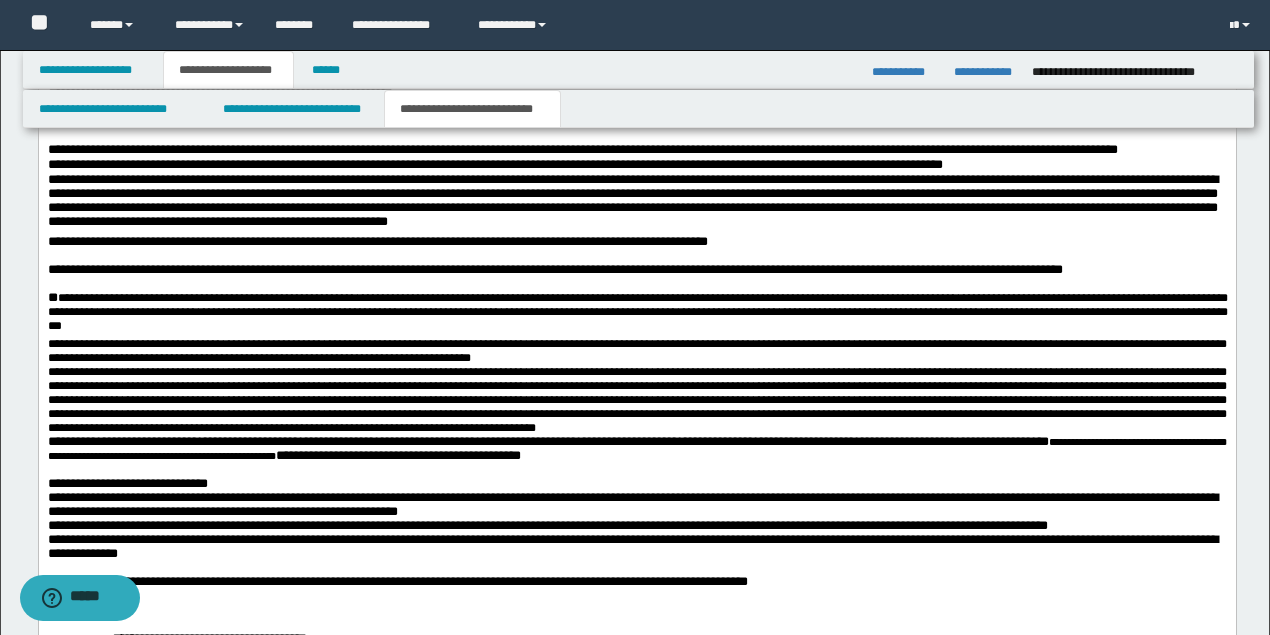 scroll, scrollTop: 2736, scrollLeft: 0, axis: vertical 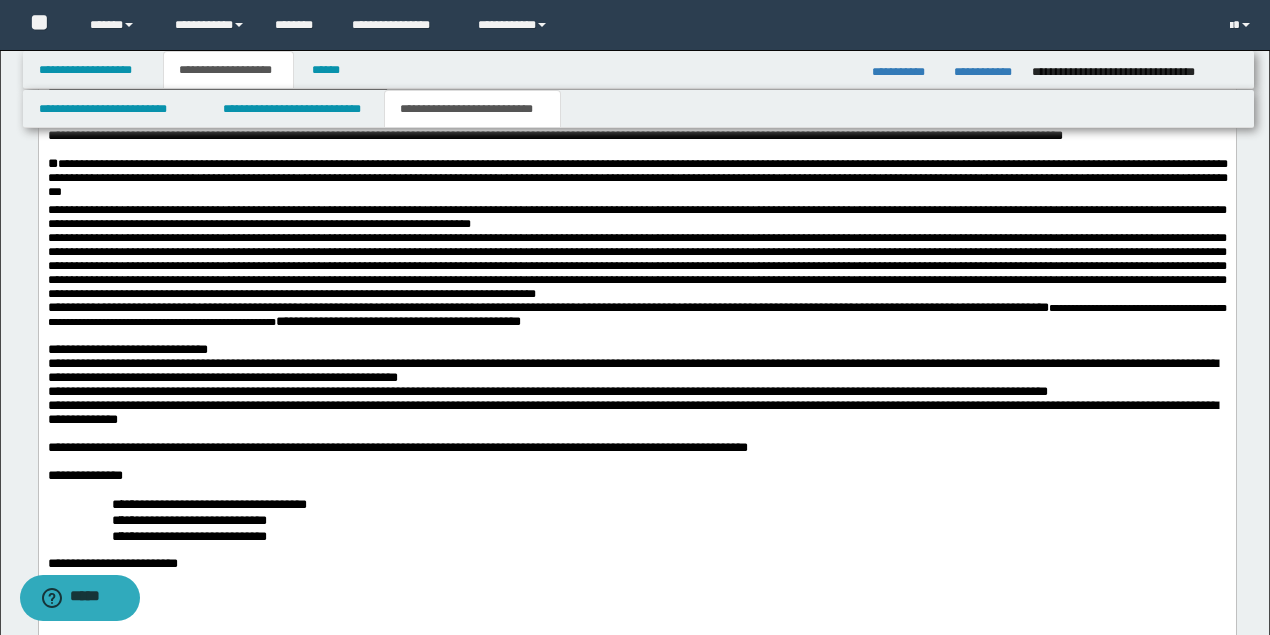 click on "[FIRST] [LAST]" at bounding box center (637, 181) 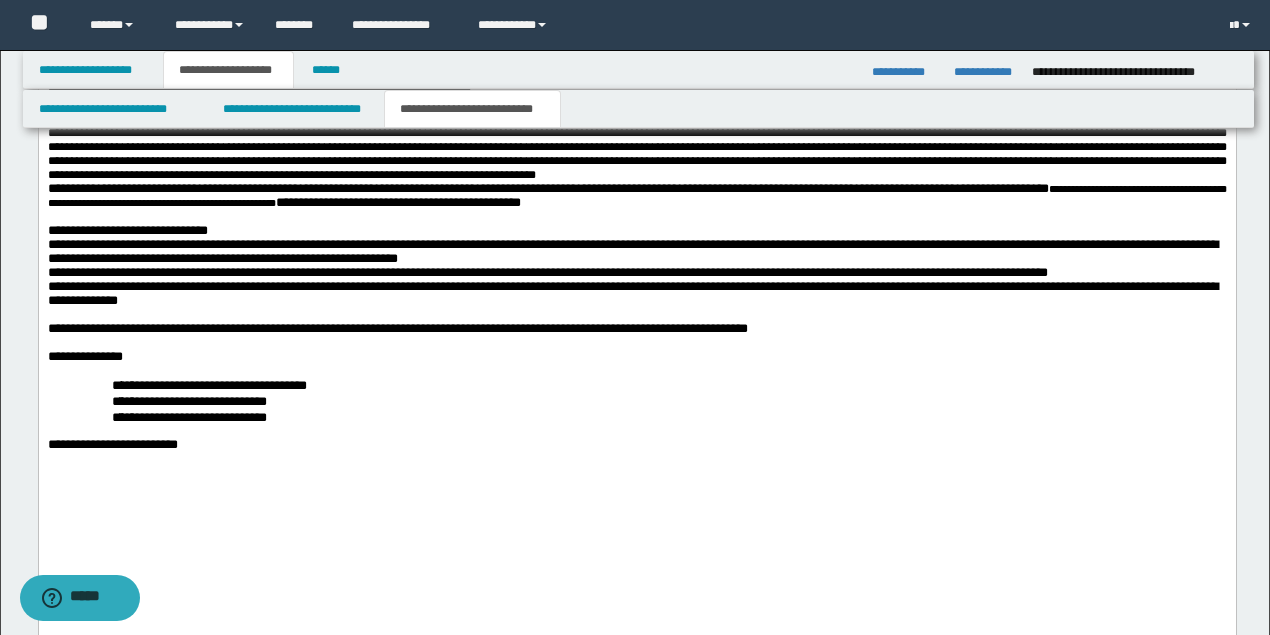 scroll, scrollTop: 3069, scrollLeft: 0, axis: vertical 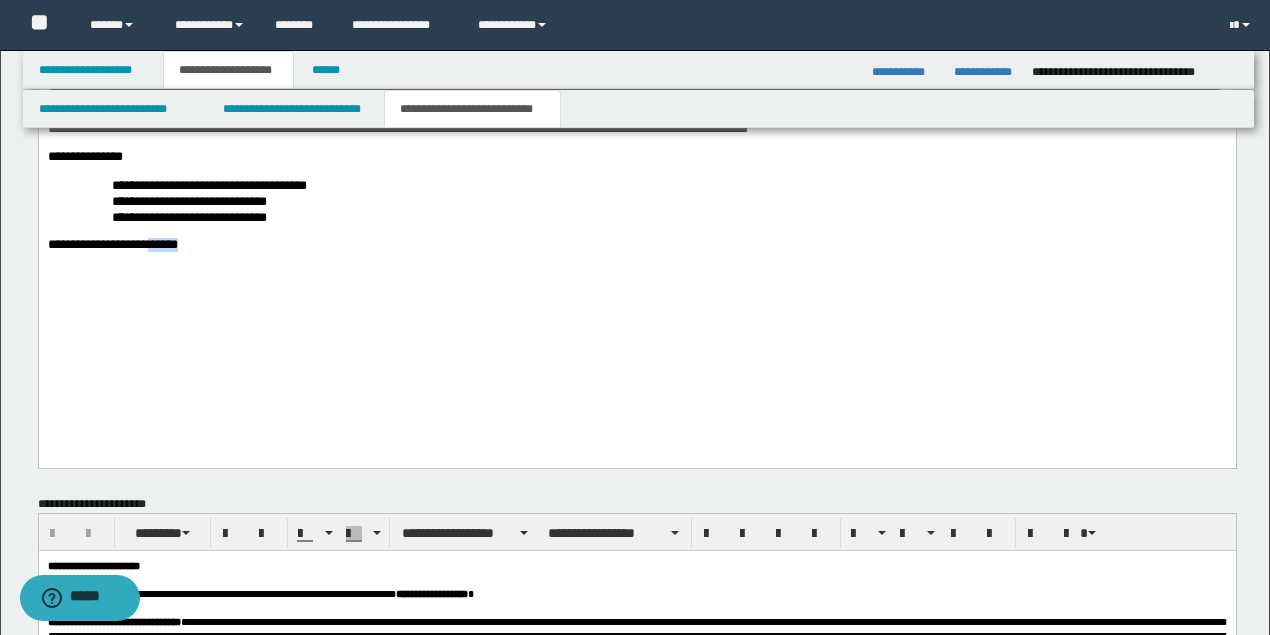 drag, startPoint x: 203, startPoint y: 351, endPoint x: 162, endPoint y: 351, distance: 41 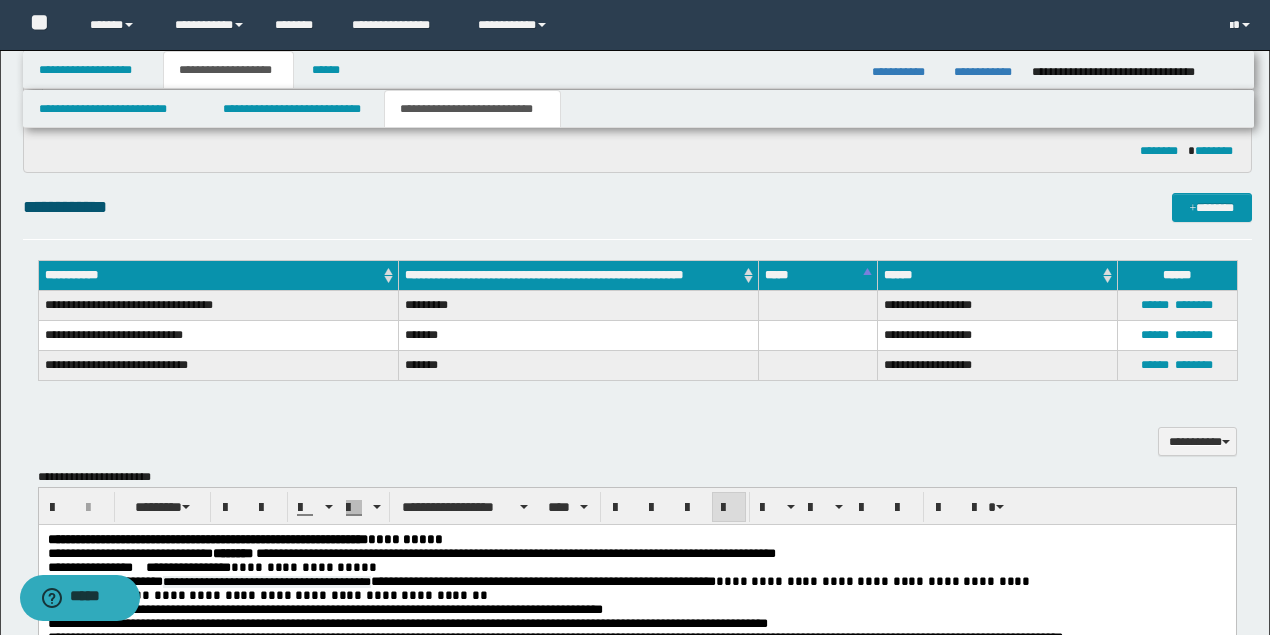 scroll, scrollTop: 1136, scrollLeft: 0, axis: vertical 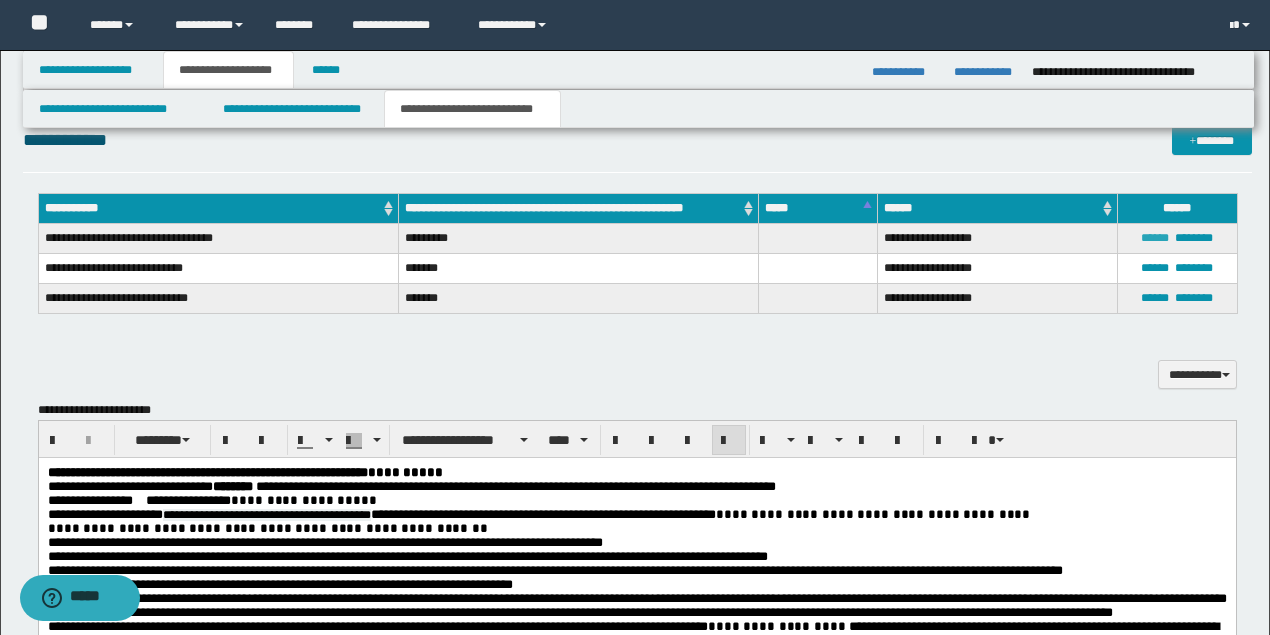 click on "******" at bounding box center [1155, 238] 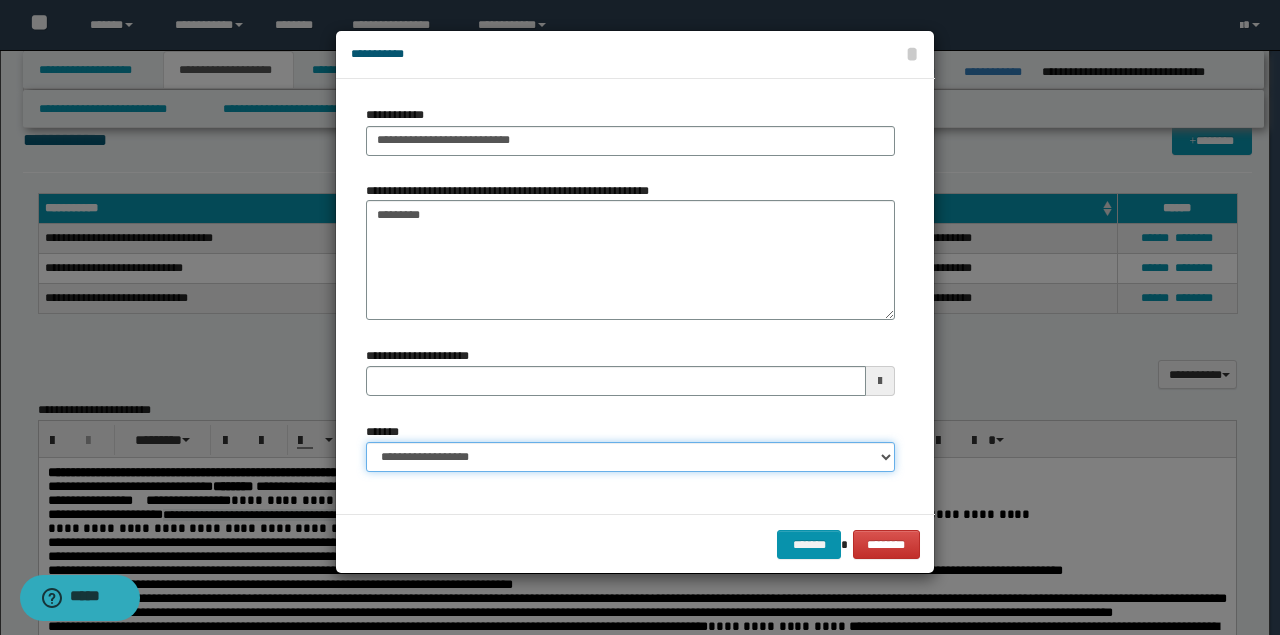click on "**********" at bounding box center (630, 457) 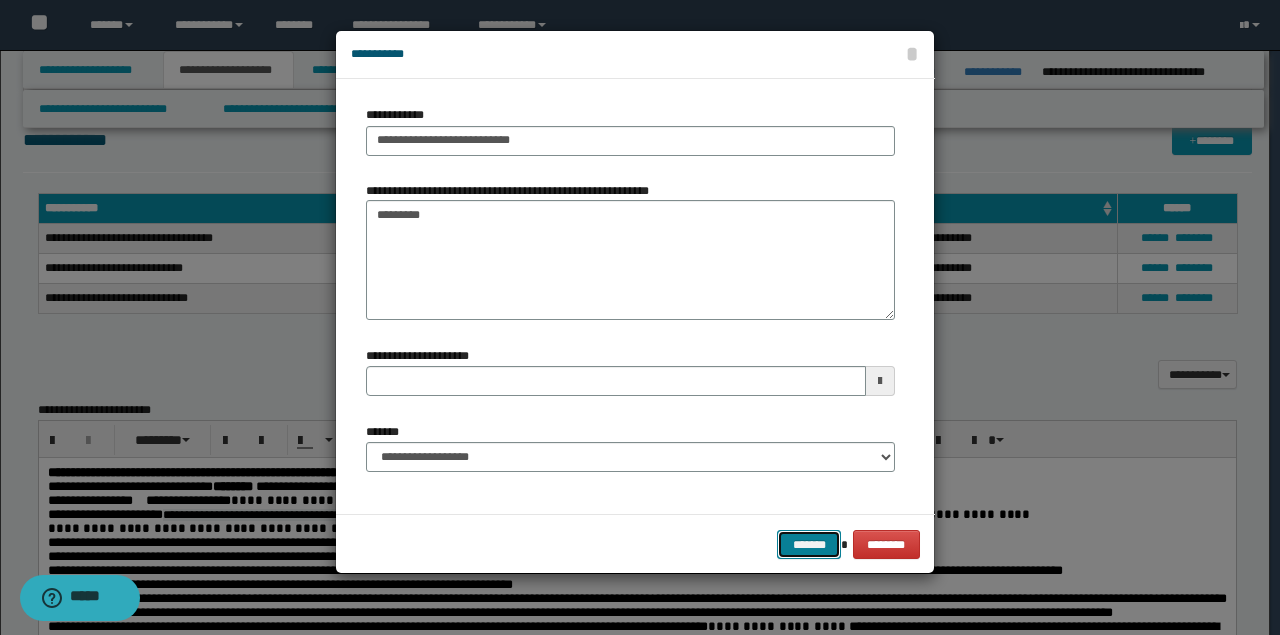click on "*******" at bounding box center [809, 544] 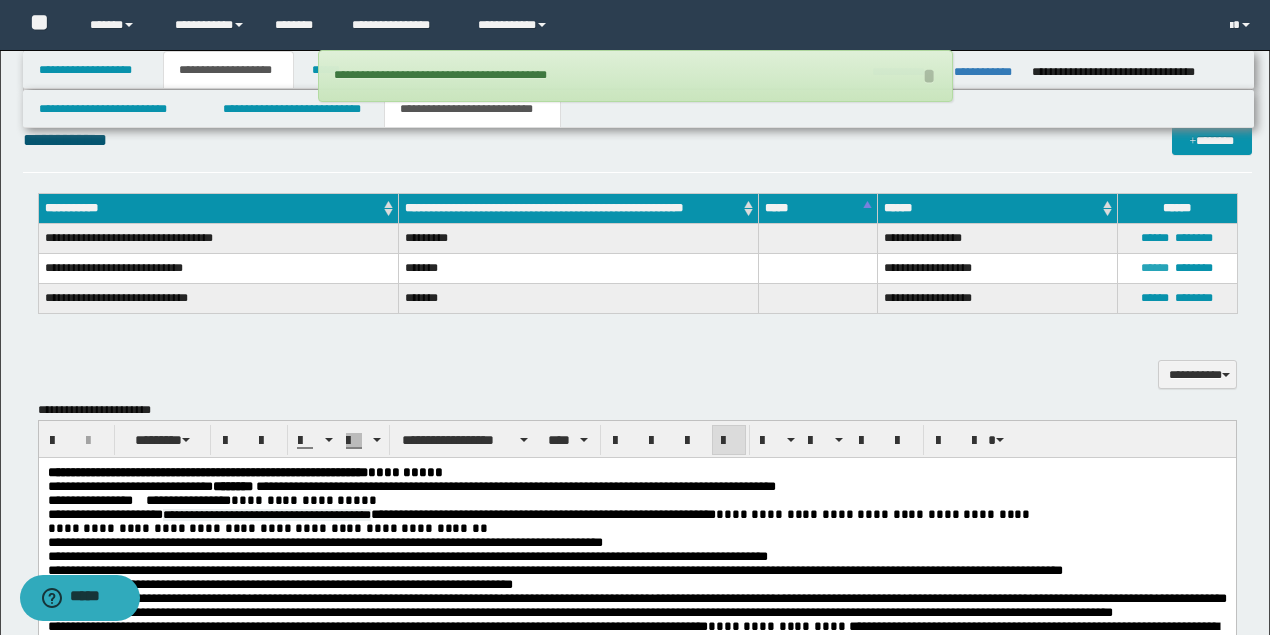 click on "******" at bounding box center (1155, 268) 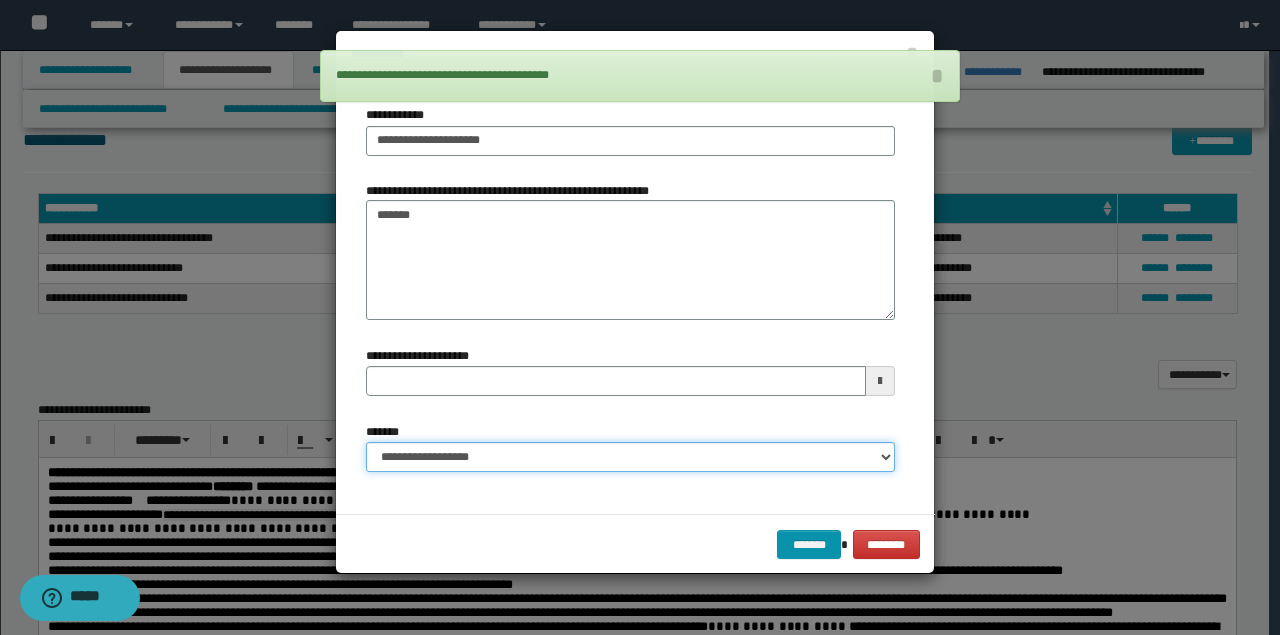 click on "**********" at bounding box center [630, 457] 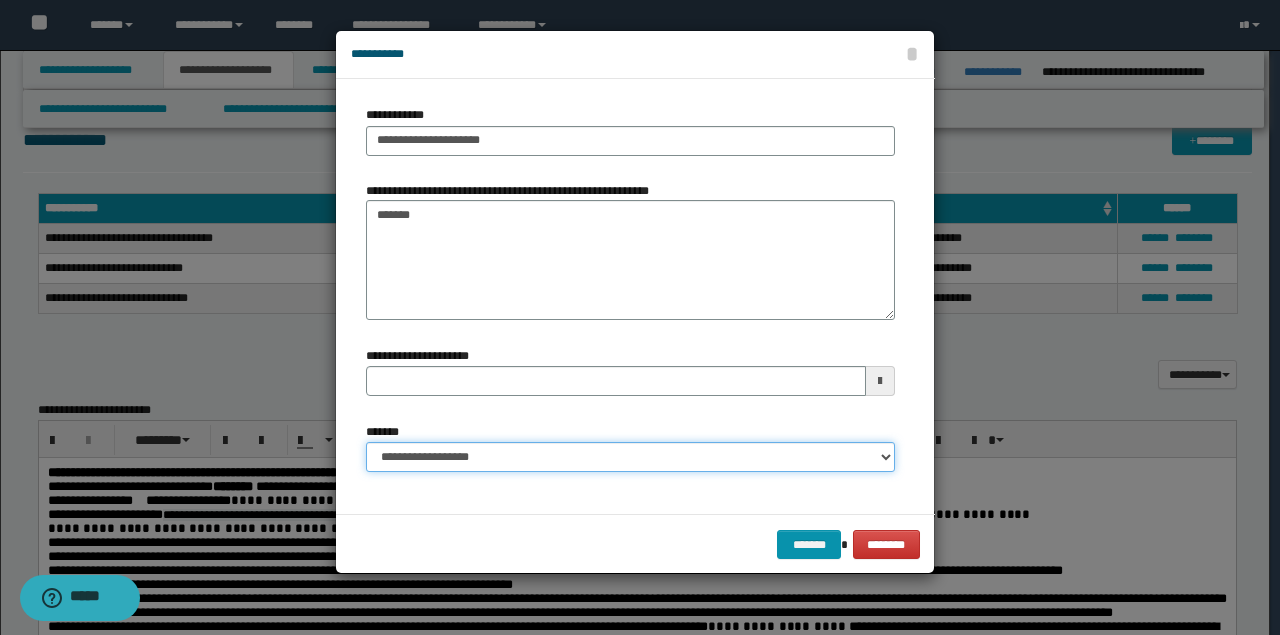 click on "**********" at bounding box center [630, 457] 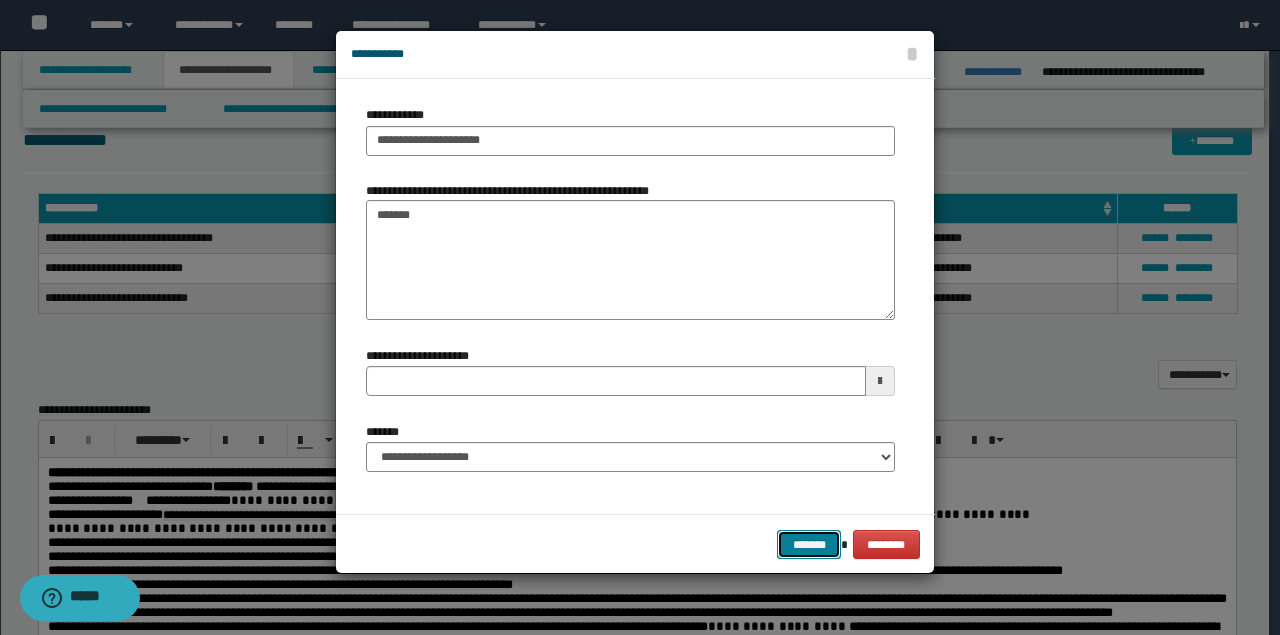 click on "*******" at bounding box center [809, 544] 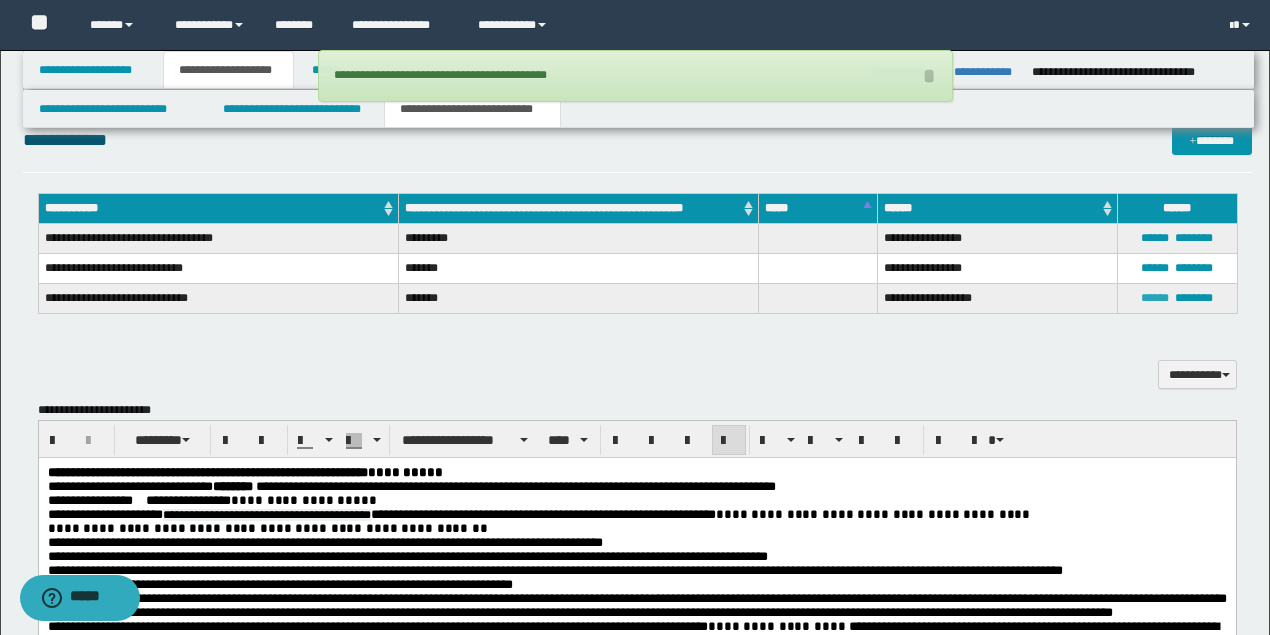 click on "******" at bounding box center (1155, 298) 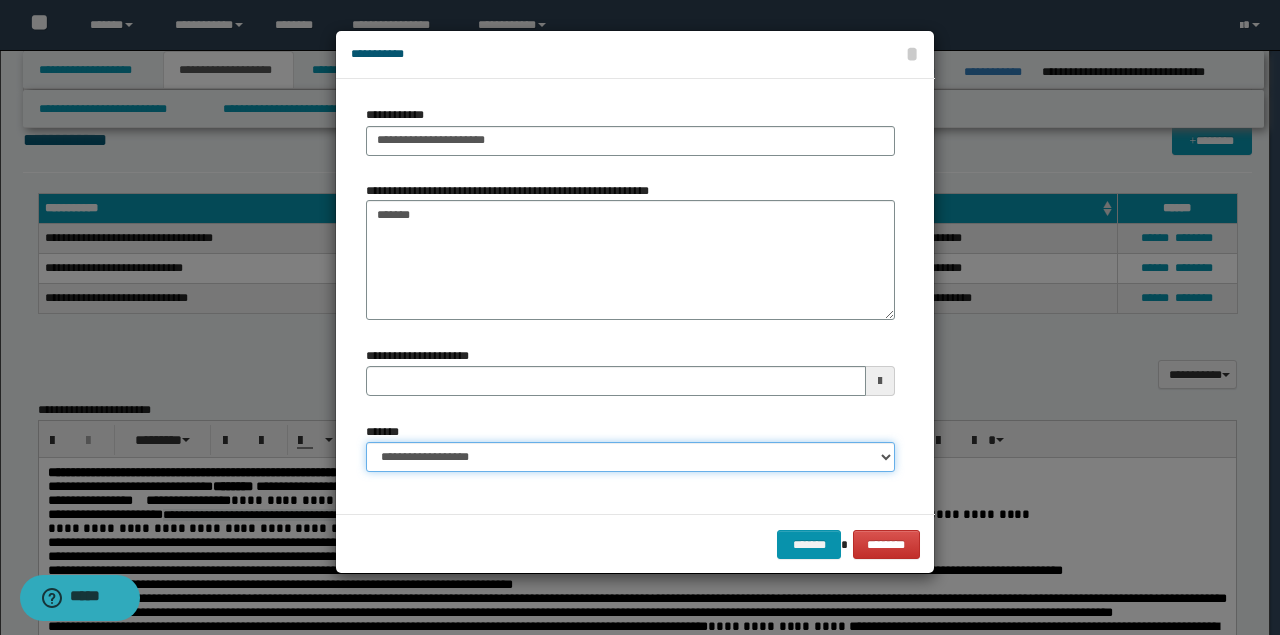 click on "**********" at bounding box center (630, 457) 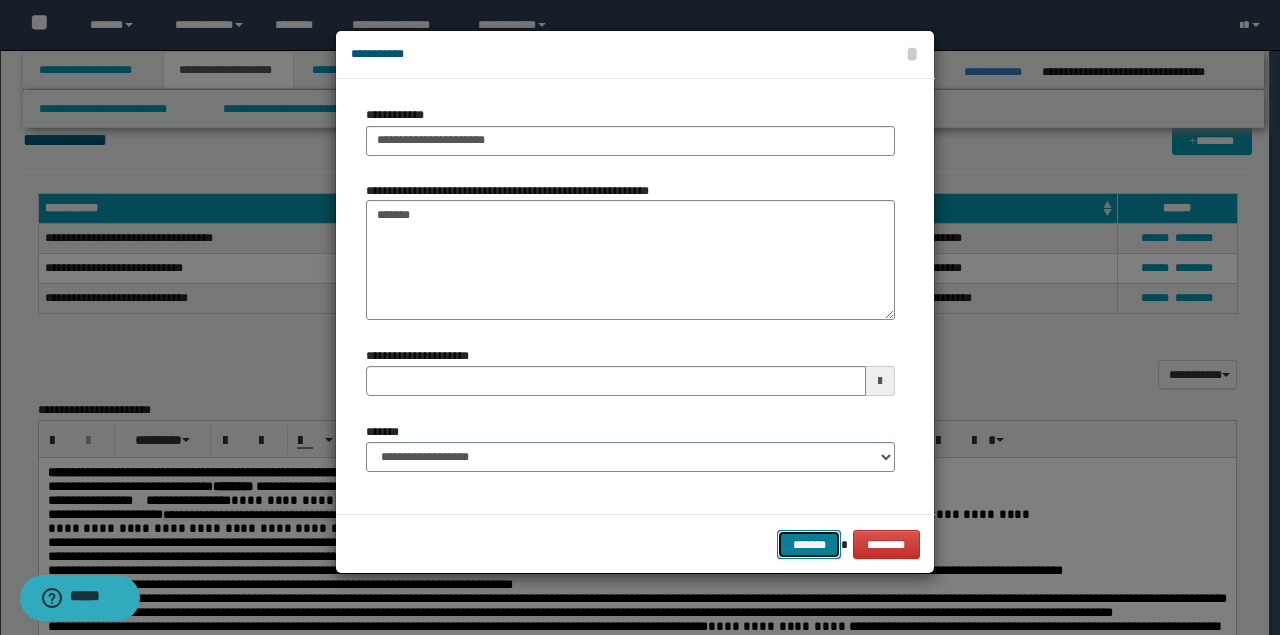 click on "*******" at bounding box center (809, 544) 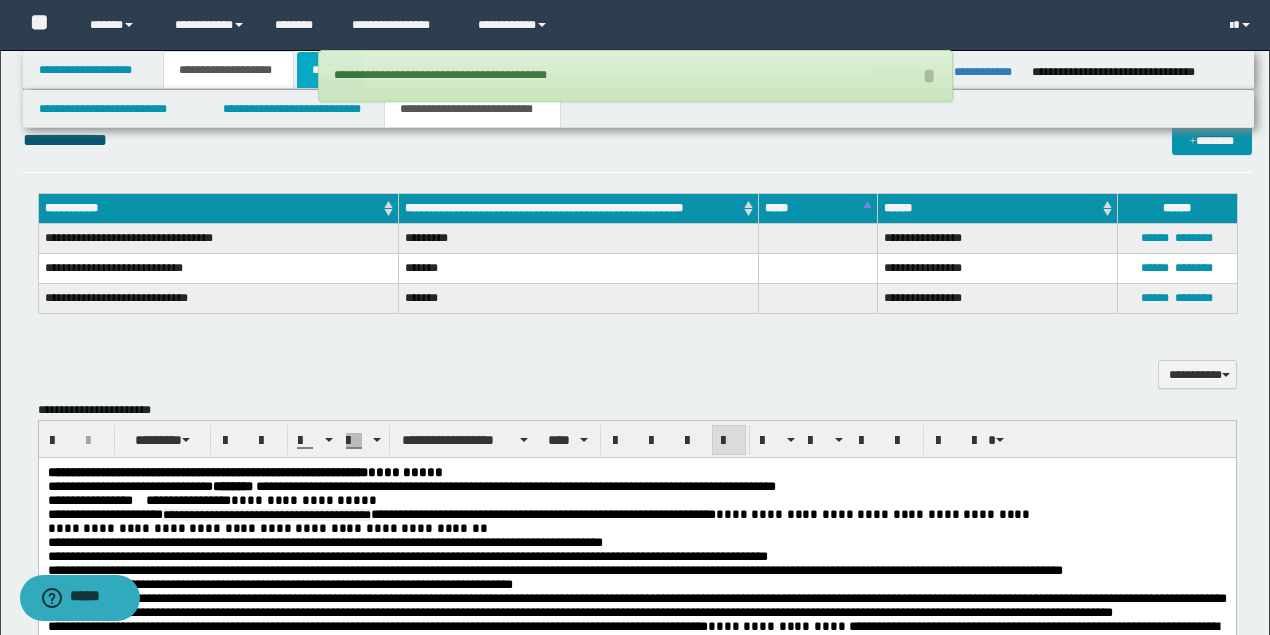 click on "******" at bounding box center (330, 70) 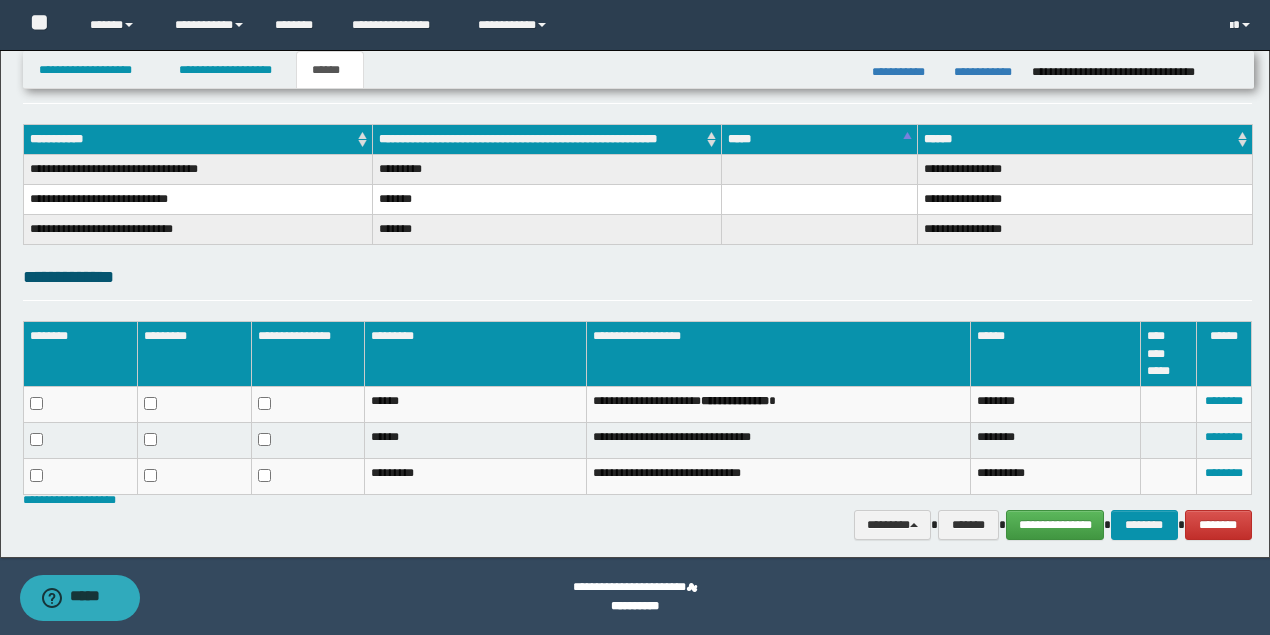 scroll, scrollTop: 0, scrollLeft: 0, axis: both 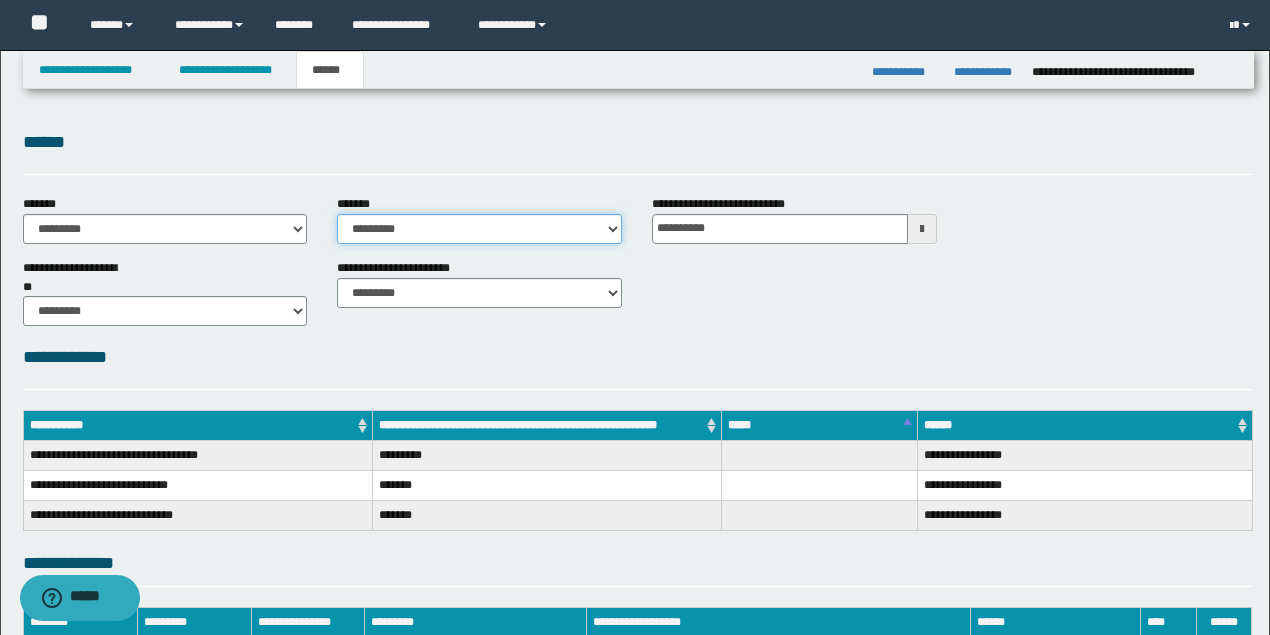 click on "**********" at bounding box center (479, 229) 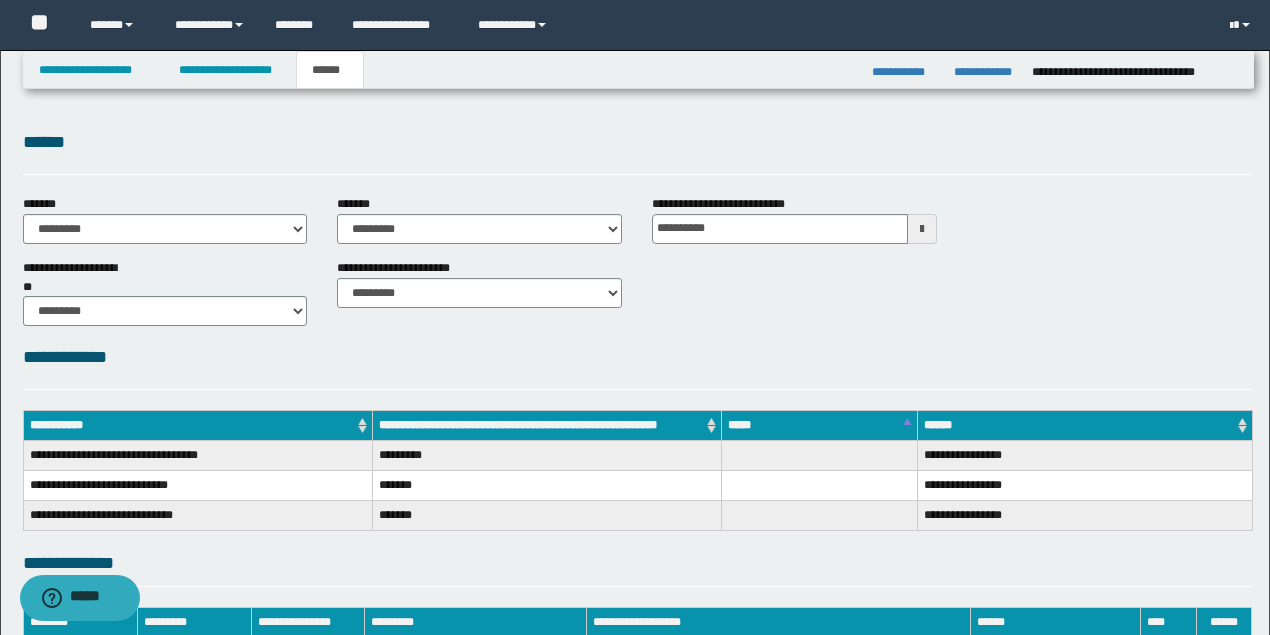 click on "**********" at bounding box center [637, 477] 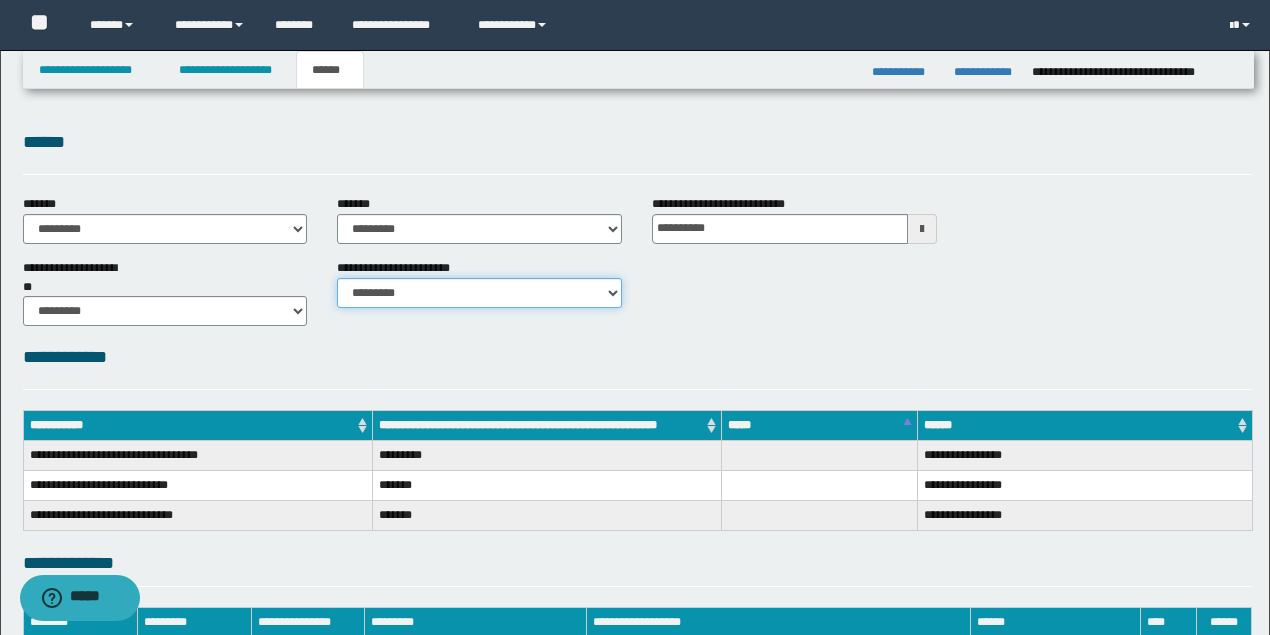 drag, startPoint x: 412, startPoint y: 283, endPoint x: 405, endPoint y: 302, distance: 20.248457 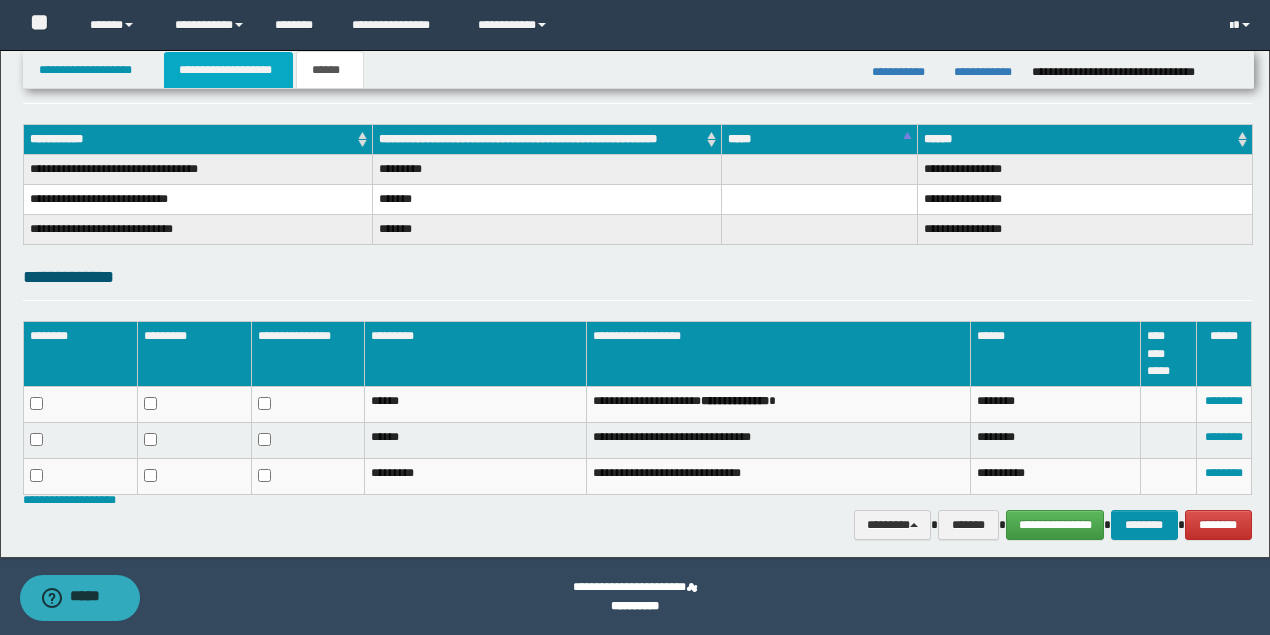 click on "**********" at bounding box center (228, 70) 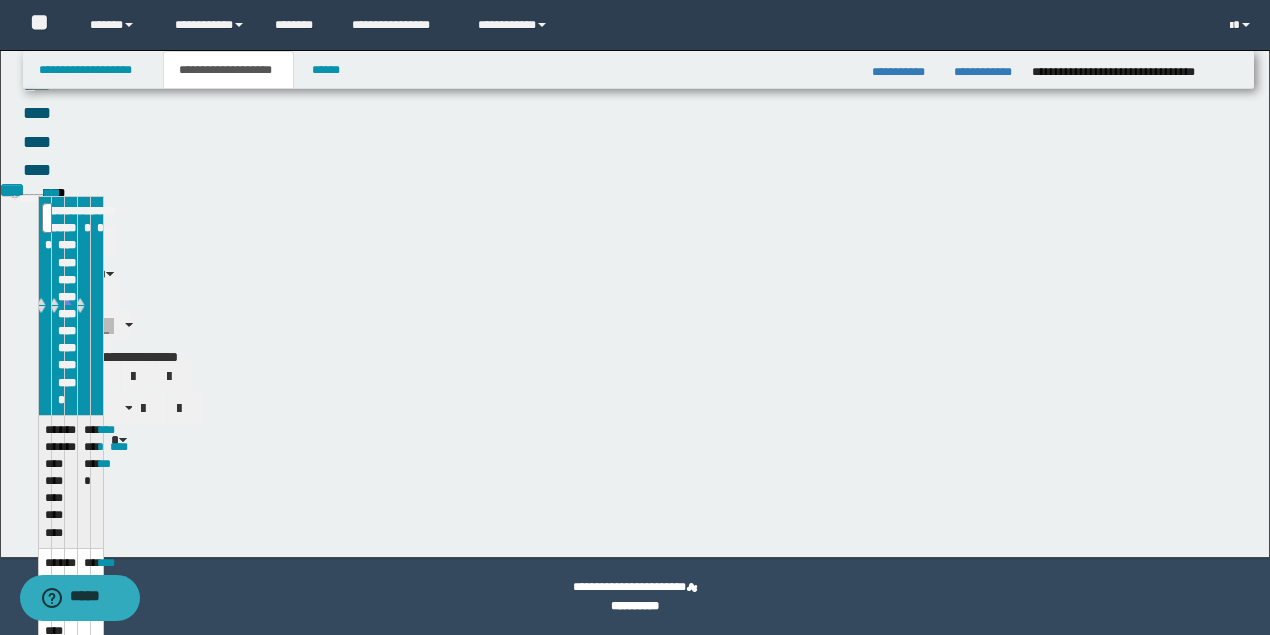 scroll, scrollTop: 317, scrollLeft: 0, axis: vertical 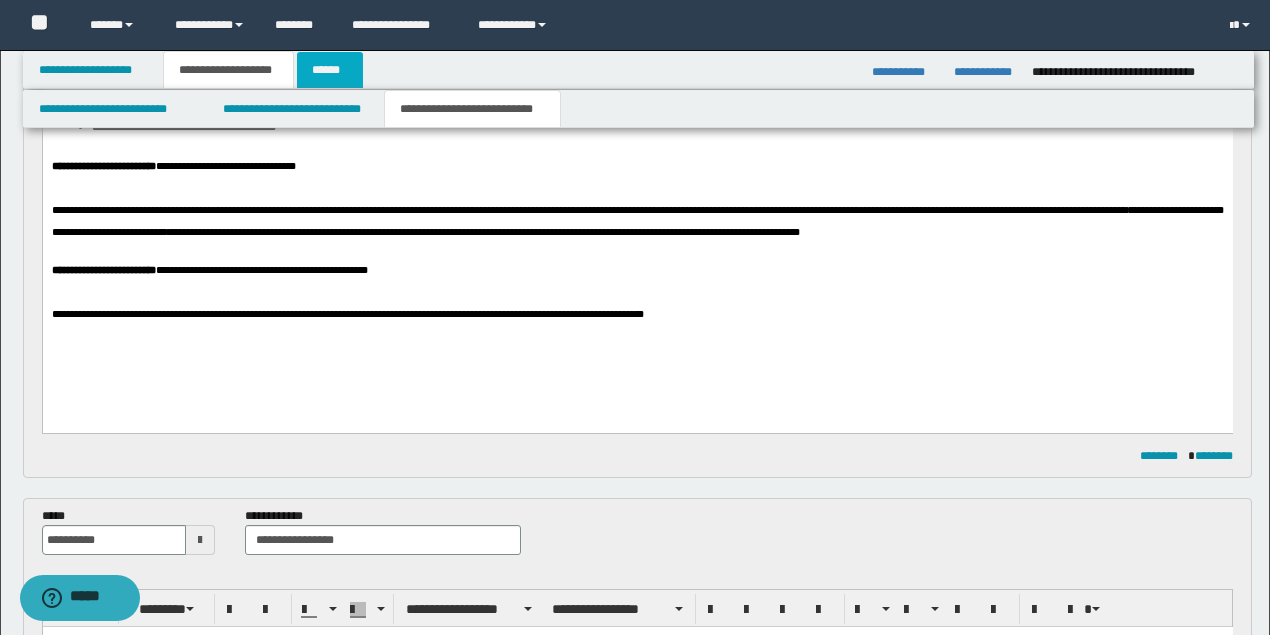 click on "******" at bounding box center (330, 70) 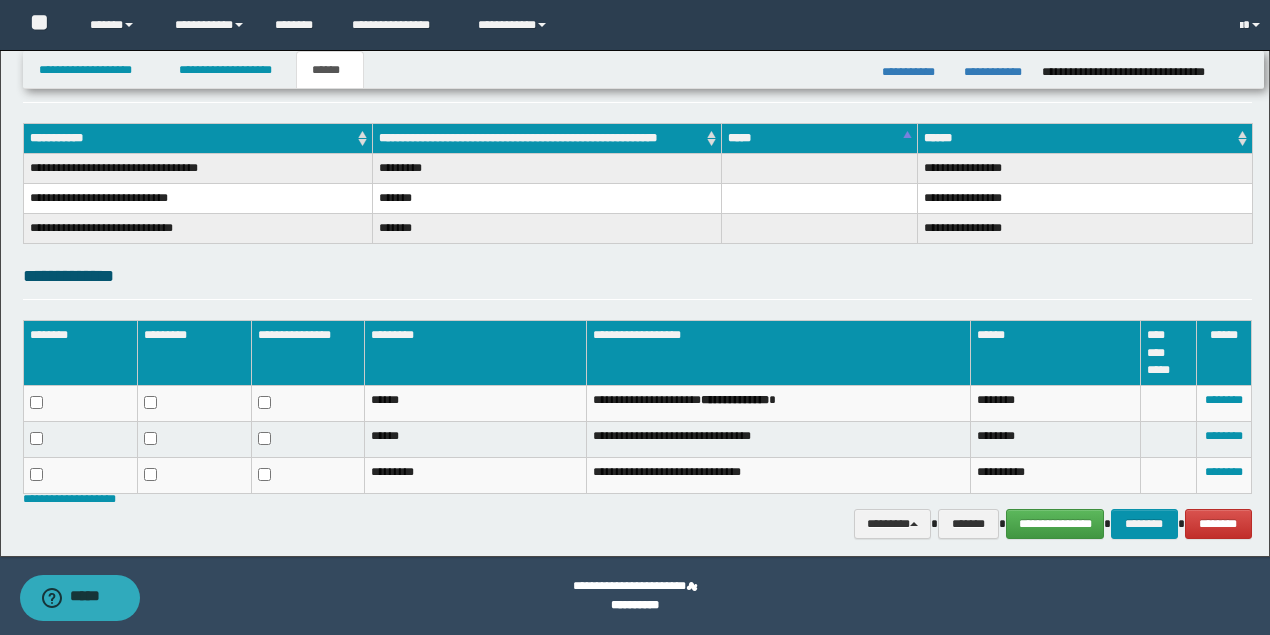 scroll, scrollTop: 286, scrollLeft: 0, axis: vertical 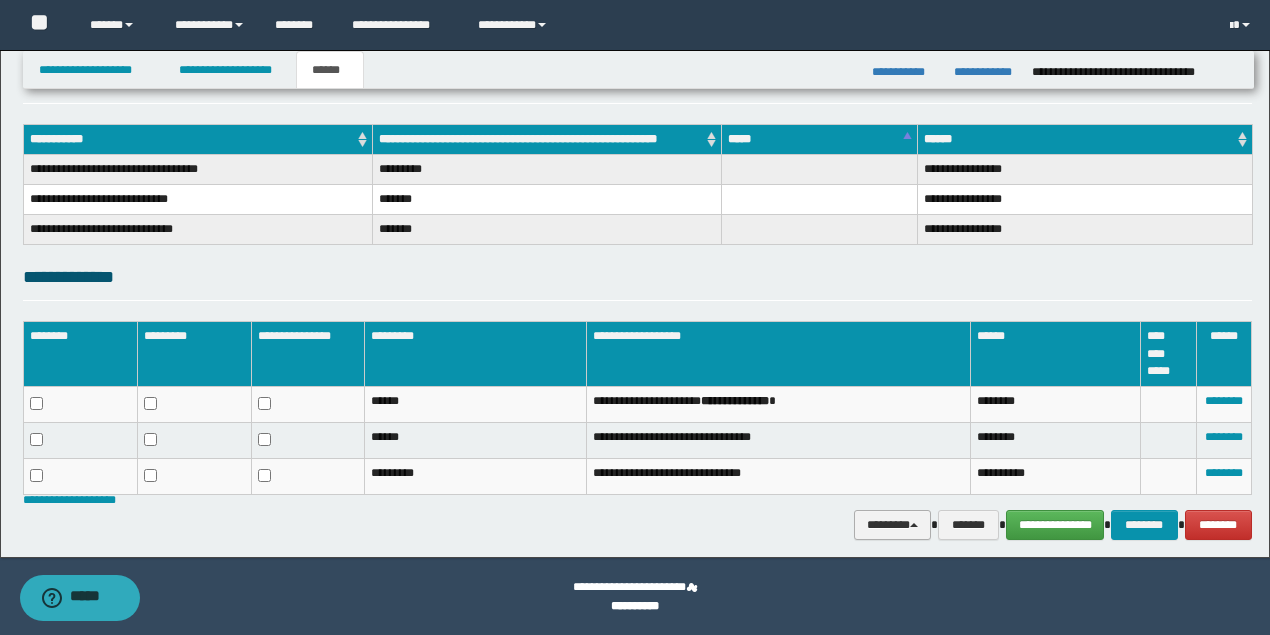 click on "********" at bounding box center (893, 524) 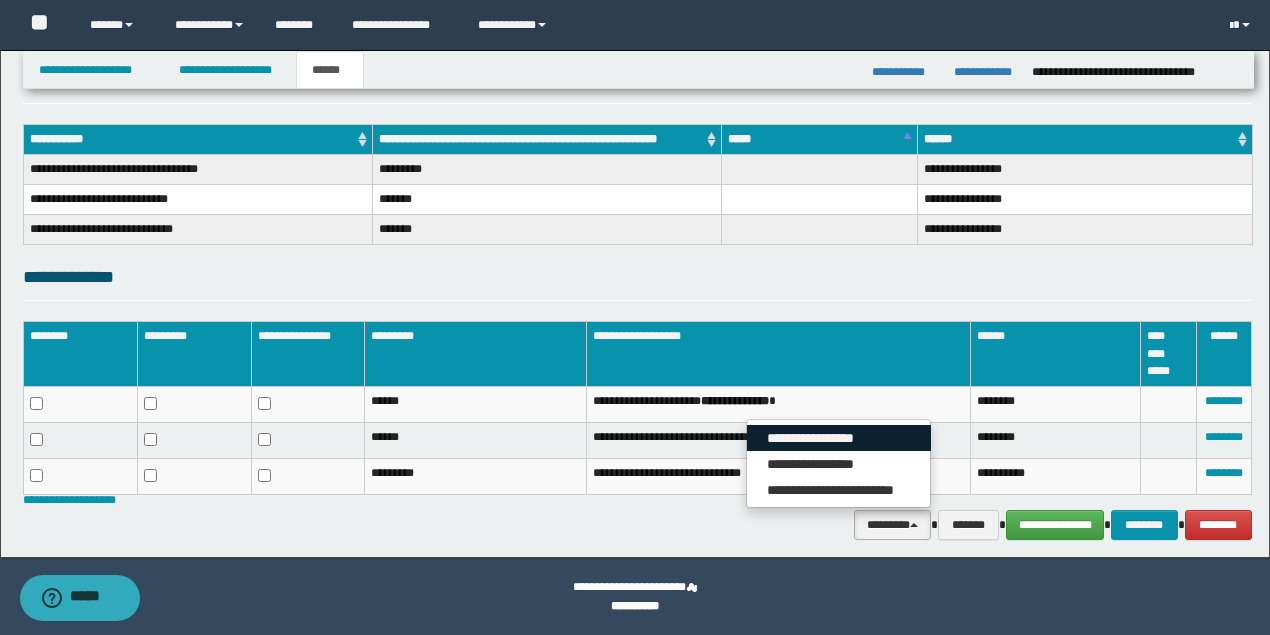 click on "**********" at bounding box center [839, 438] 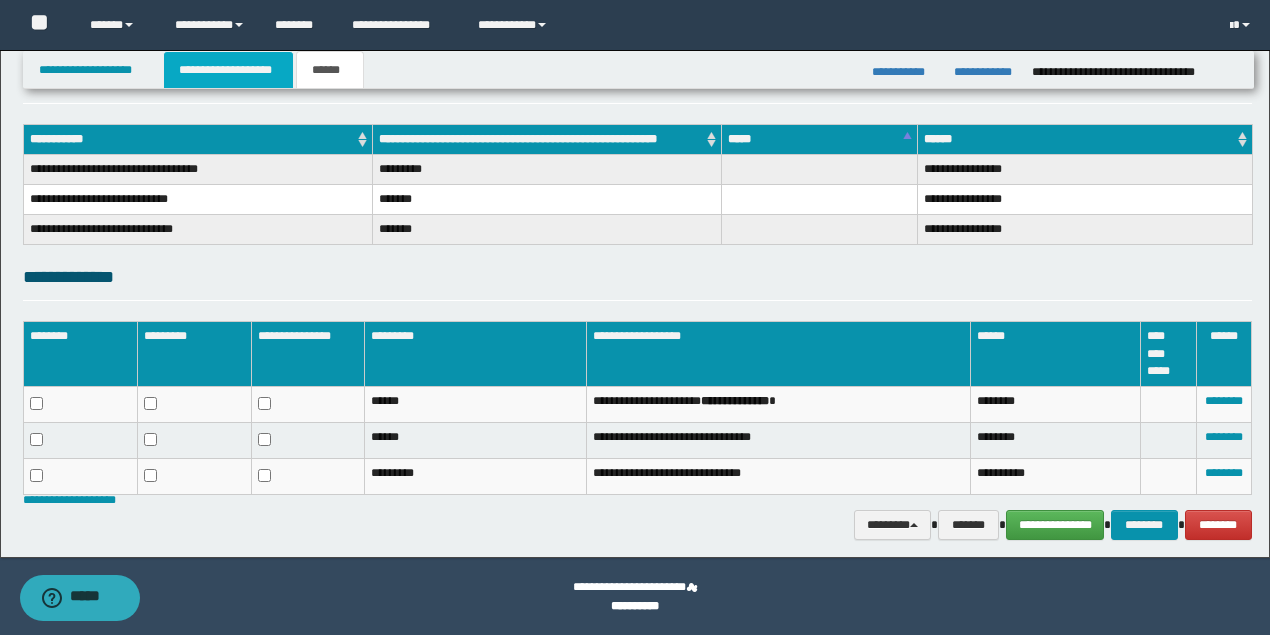 click on "**********" at bounding box center [228, 70] 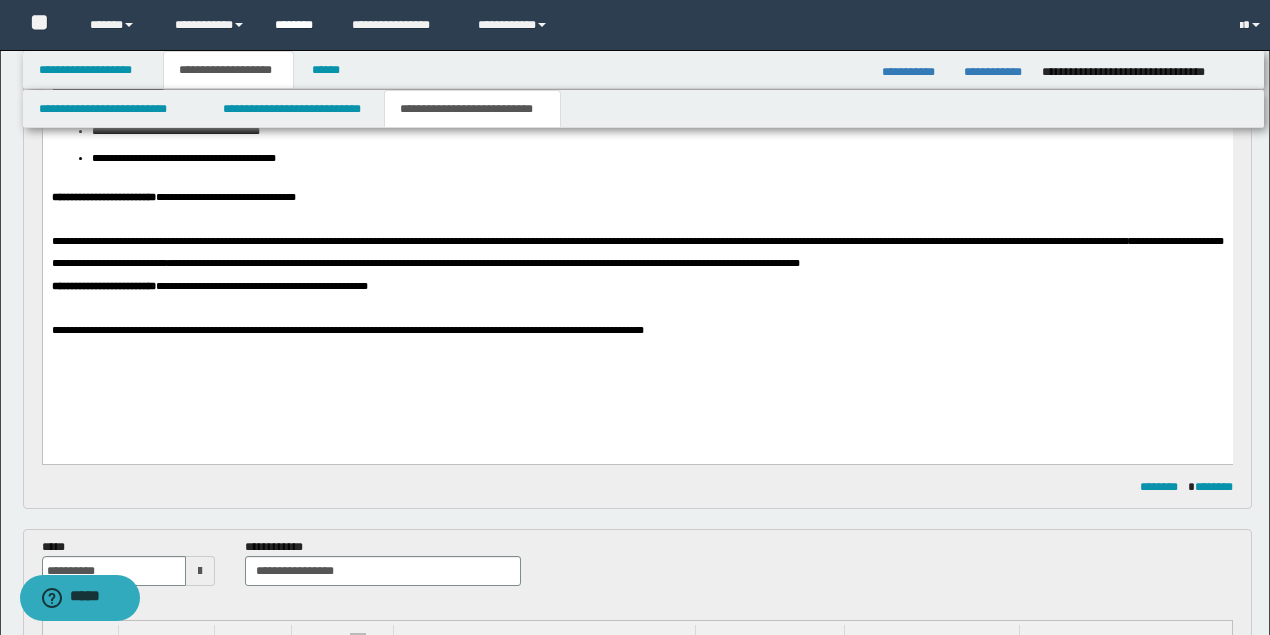 scroll, scrollTop: 317, scrollLeft: 0, axis: vertical 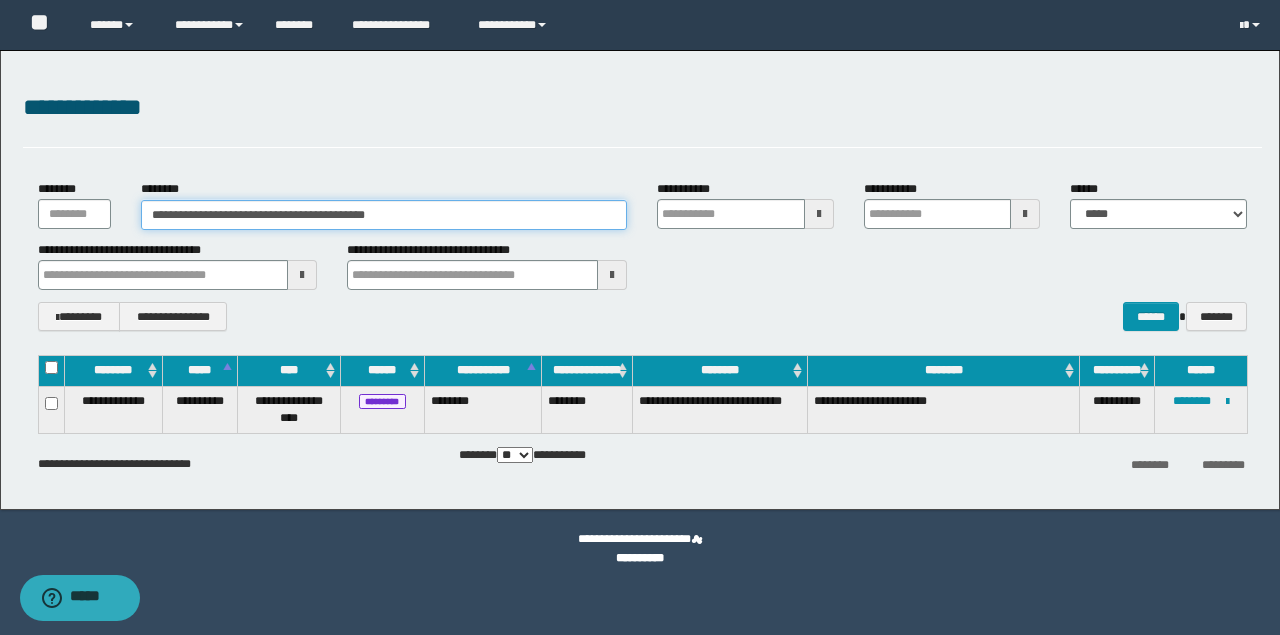drag, startPoint x: 437, startPoint y: 214, endPoint x: 56, endPoint y: 180, distance: 382.51404 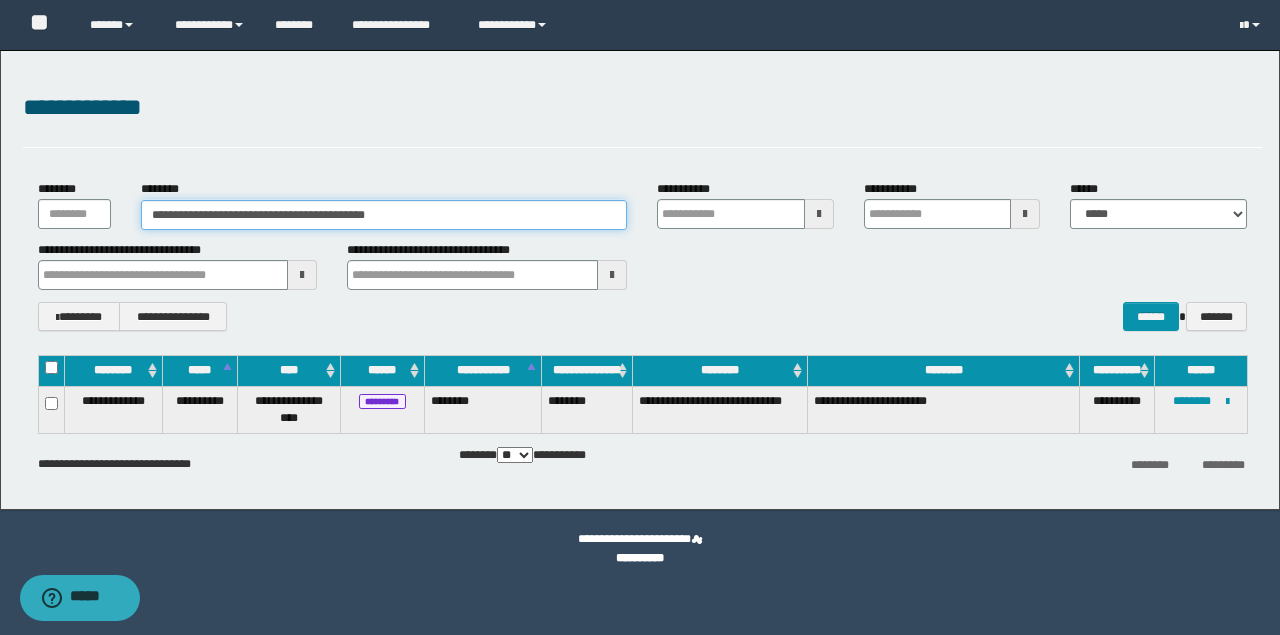 paste 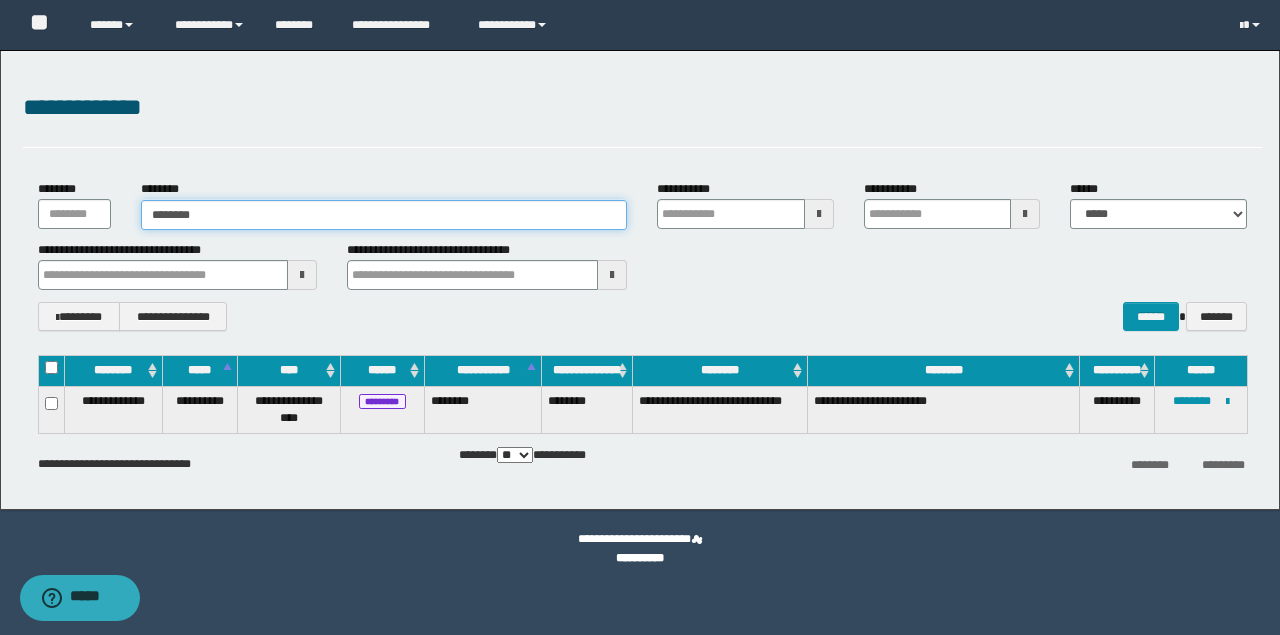 type on "********" 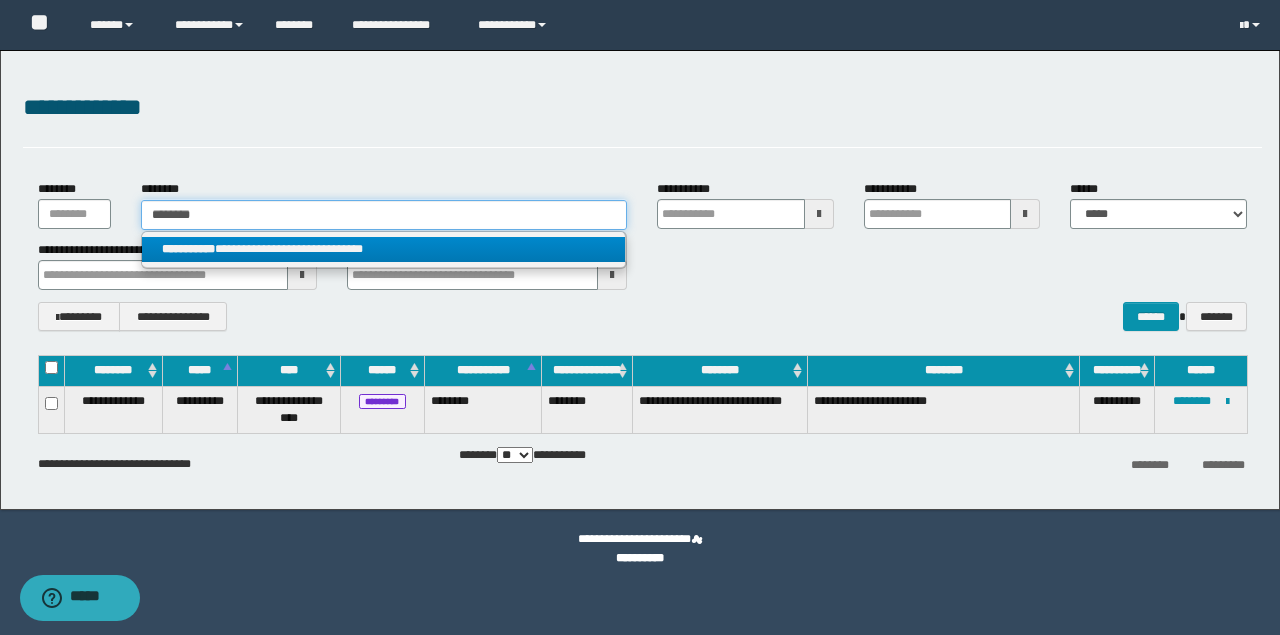 type on "********" 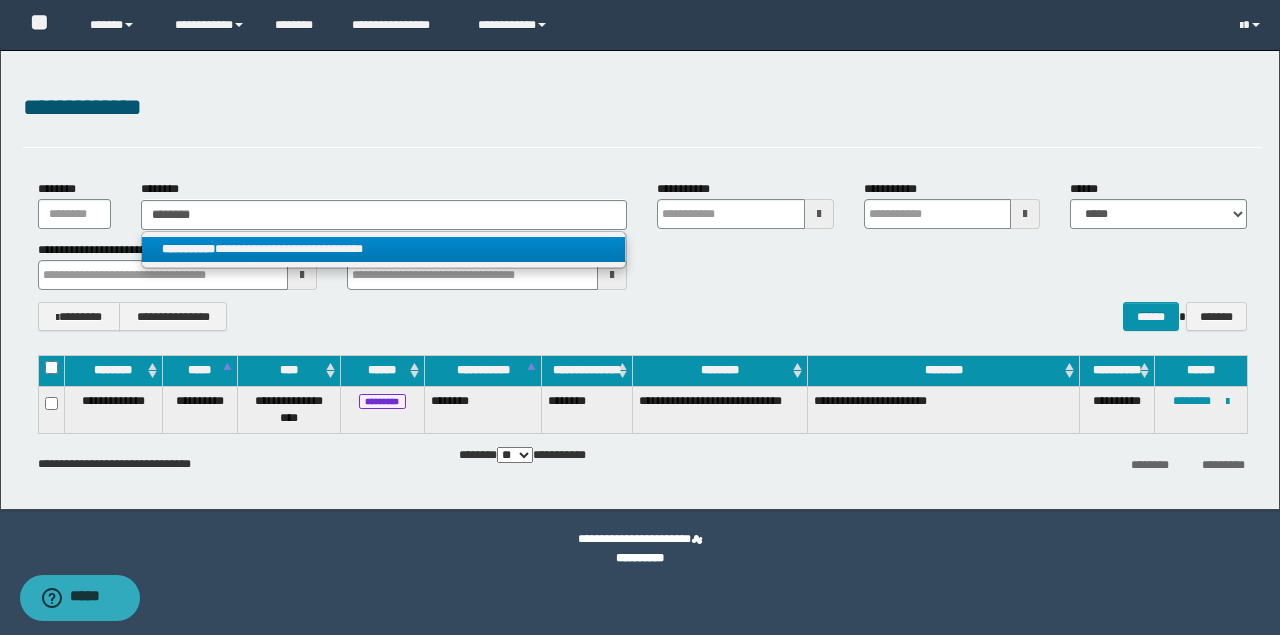 drag, startPoint x: 302, startPoint y: 241, endPoint x: 1279, endPoint y: 406, distance: 990.835 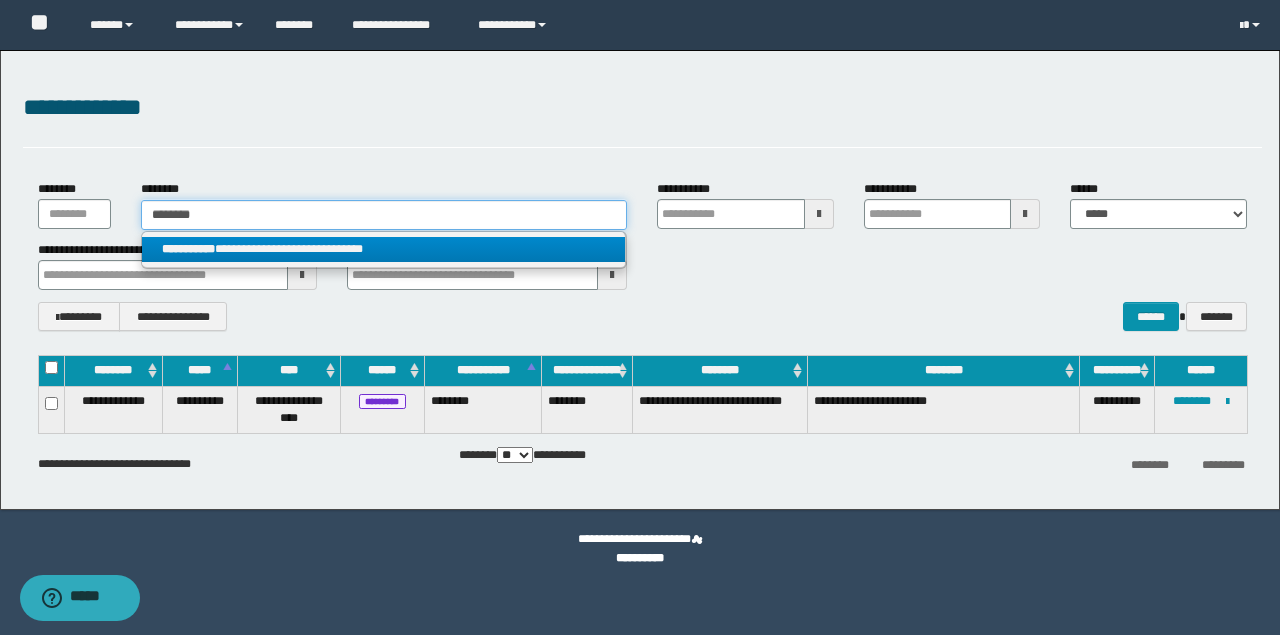 type 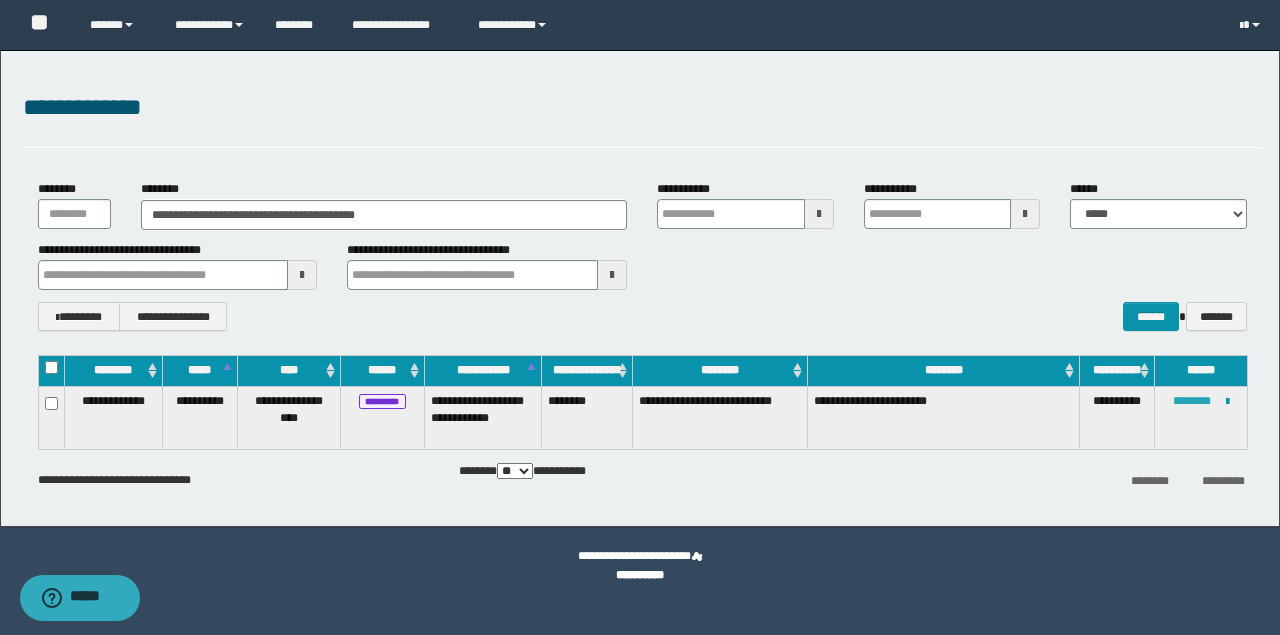 click on "********" at bounding box center (1192, 401) 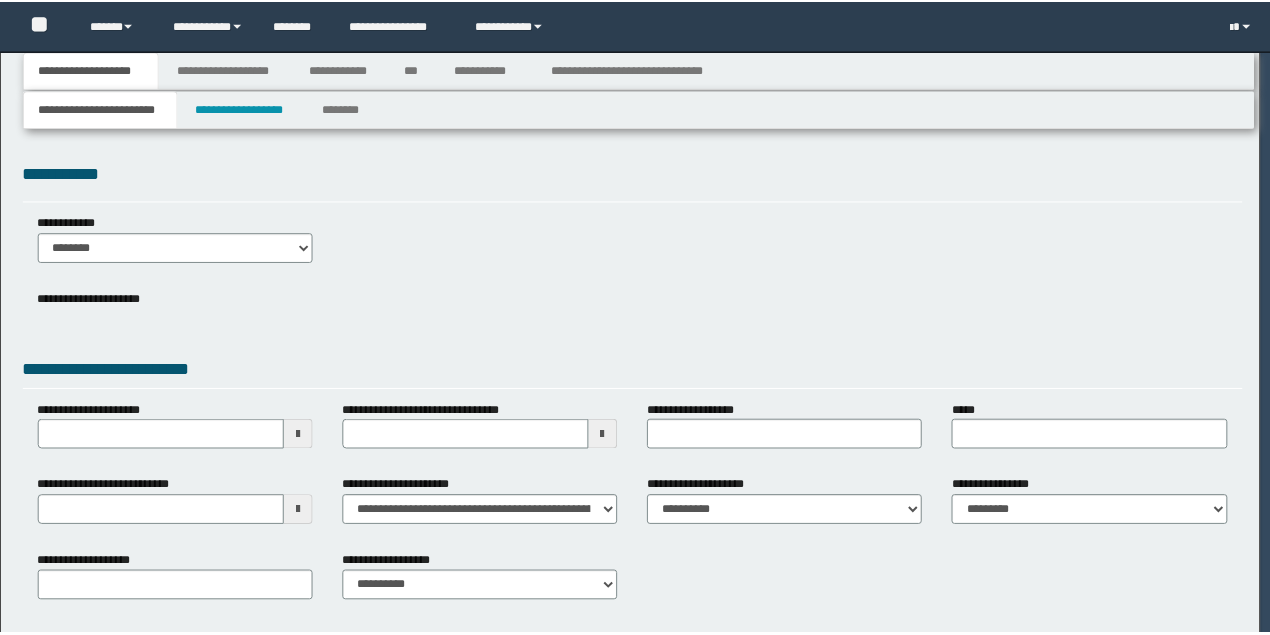 scroll, scrollTop: 0, scrollLeft: 0, axis: both 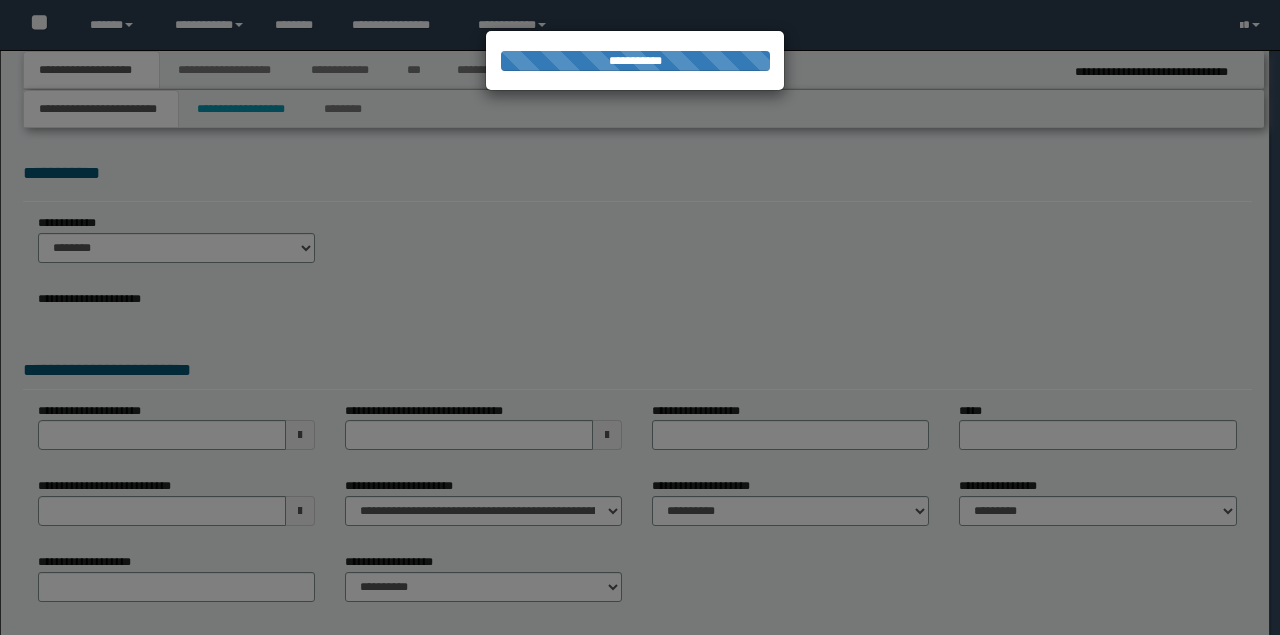 select on "*" 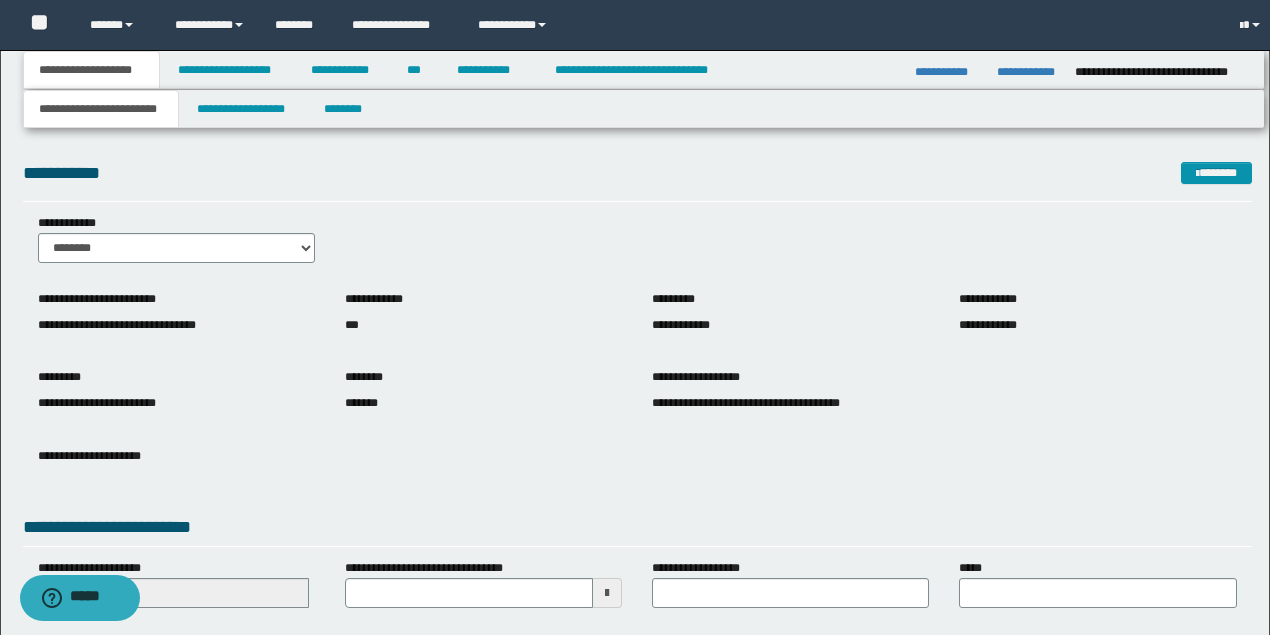 scroll, scrollTop: 0, scrollLeft: 0, axis: both 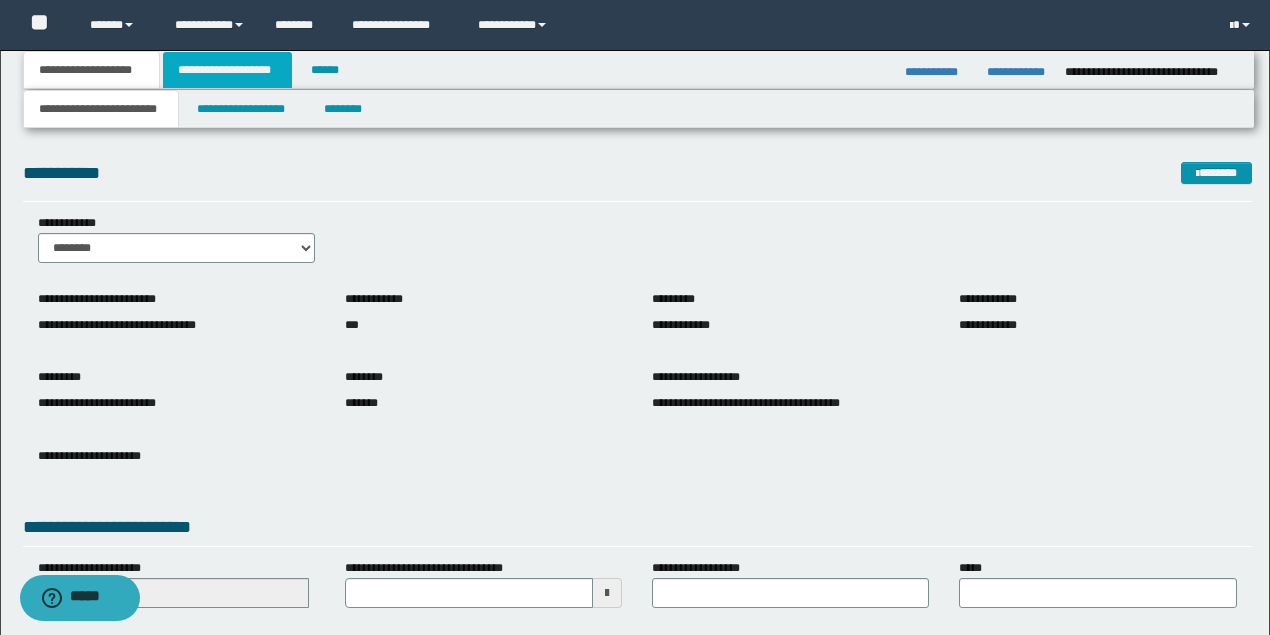 click on "**********" at bounding box center (227, 70) 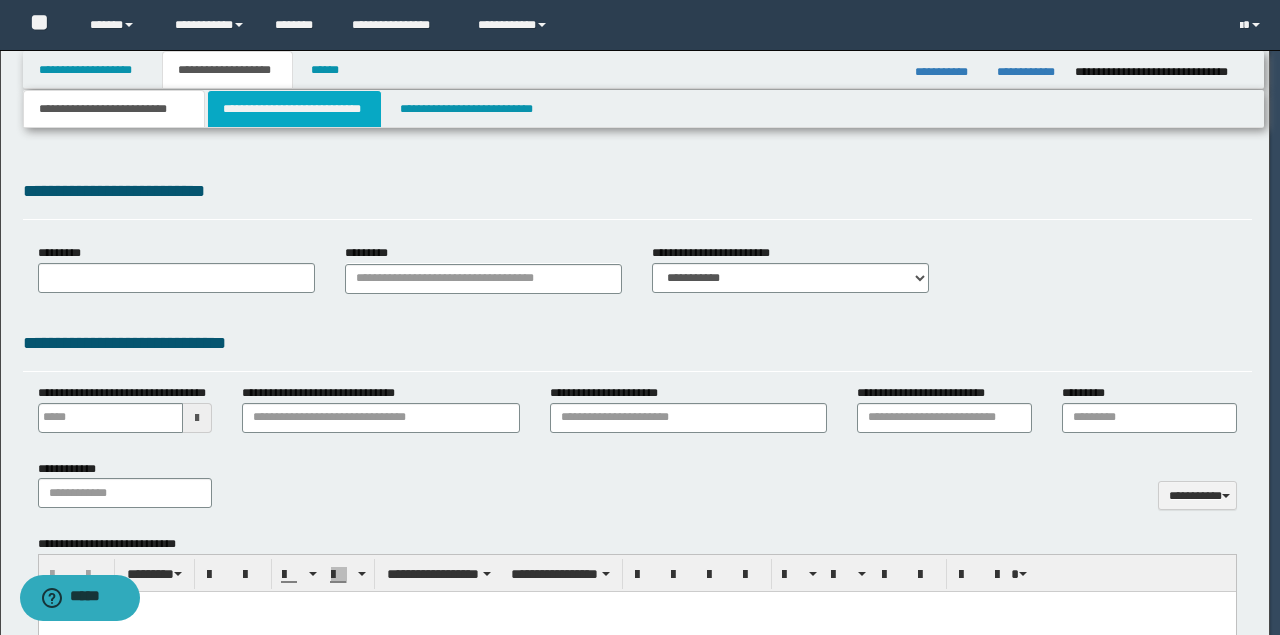 click on "**********" at bounding box center [640, 317] 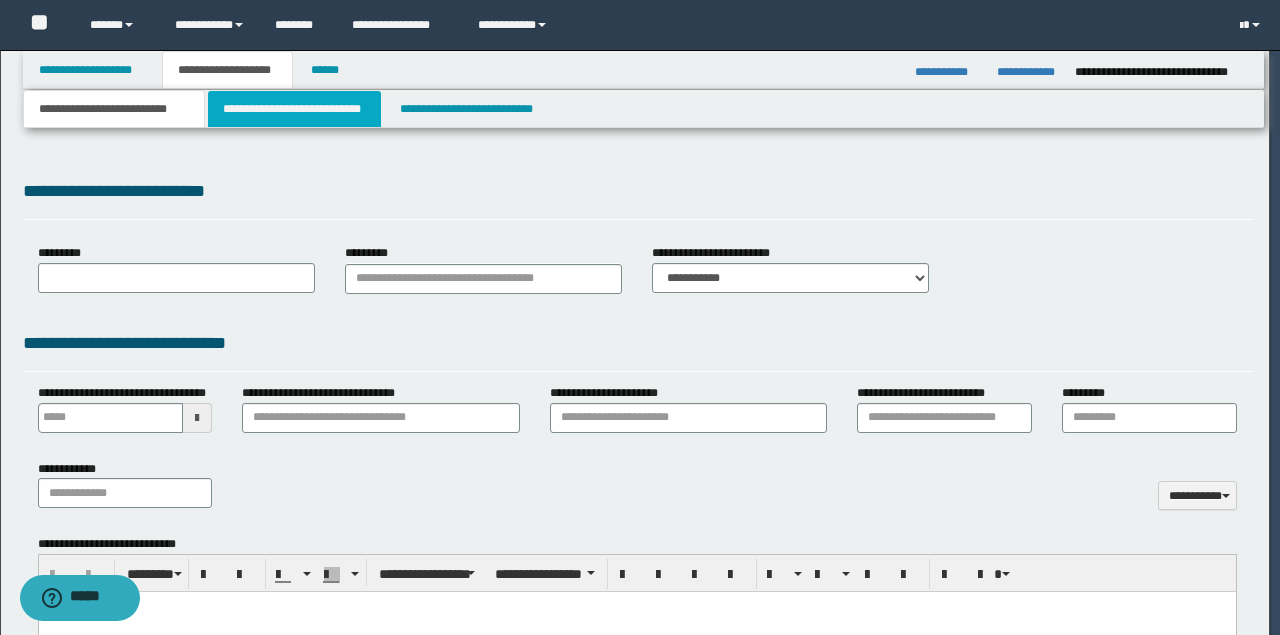 type on "**********" 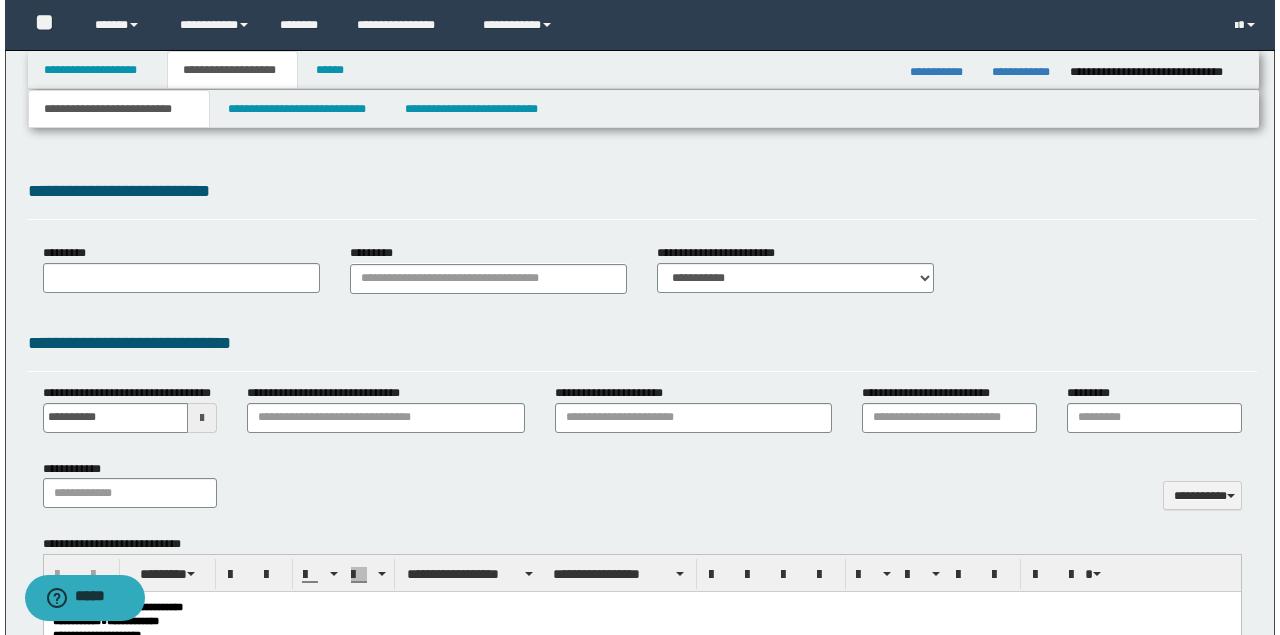 scroll, scrollTop: 0, scrollLeft: 0, axis: both 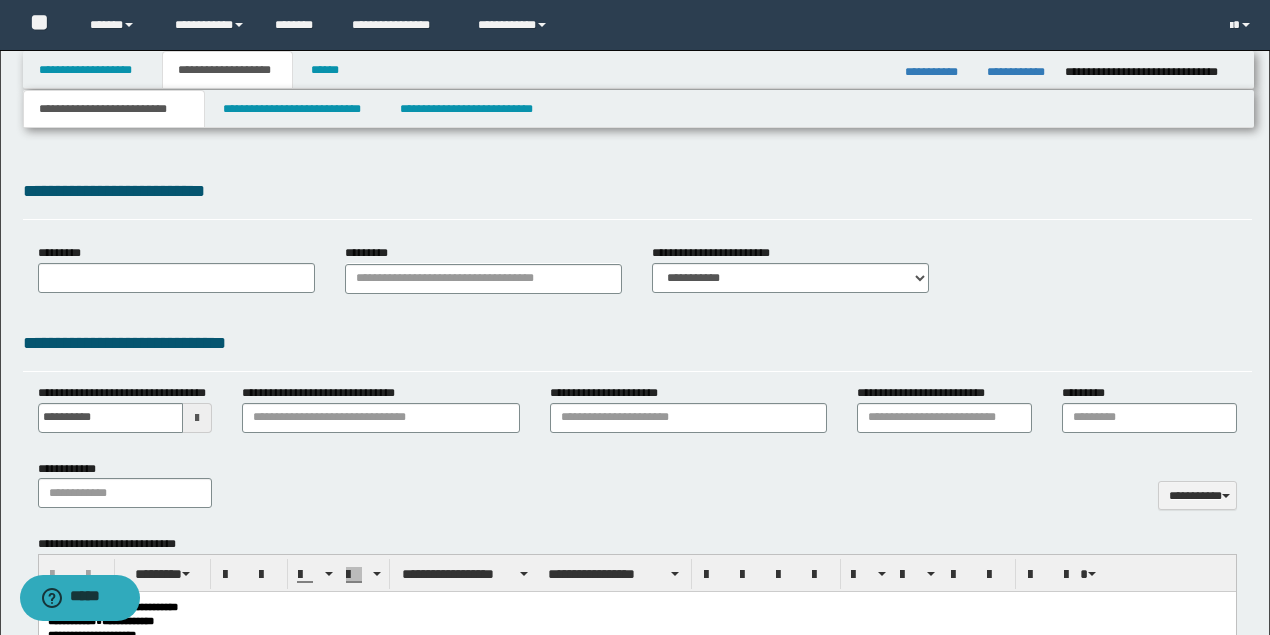 type on "**********" 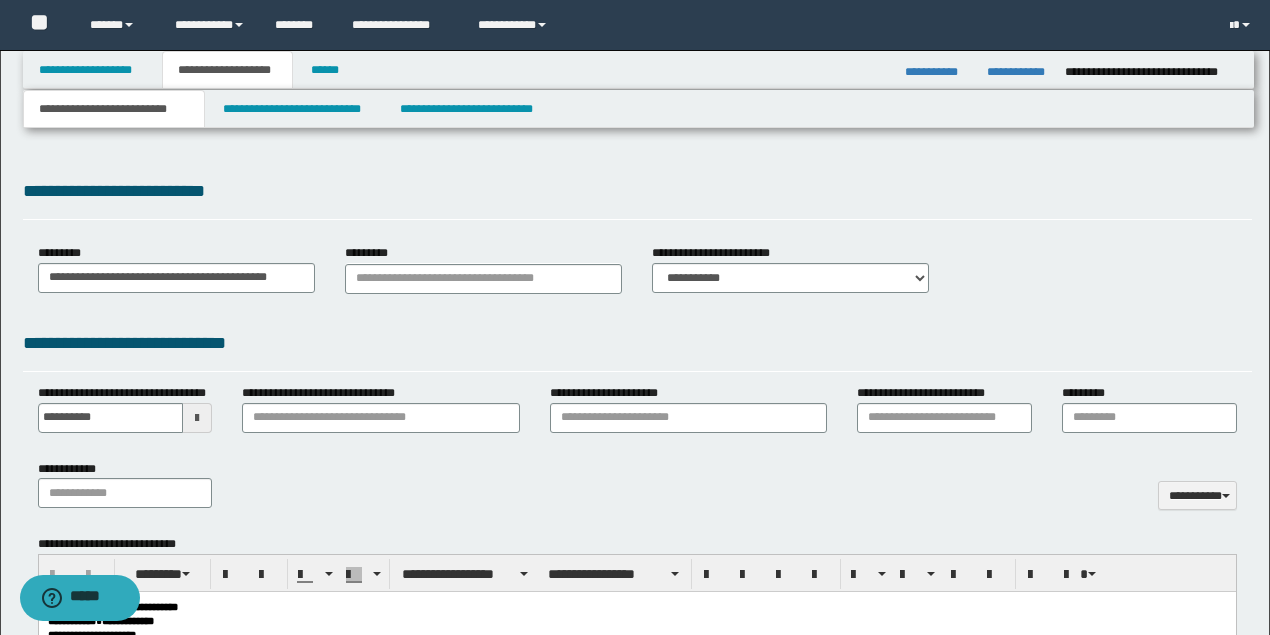 type on "**********" 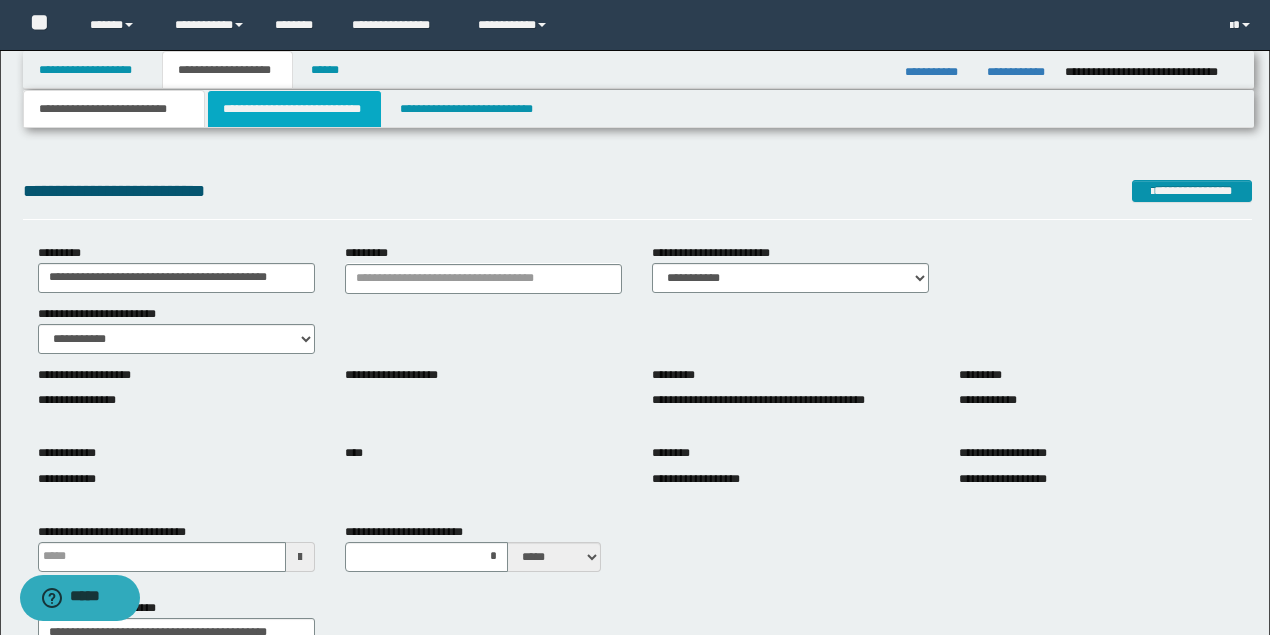 click on "**********" at bounding box center (294, 109) 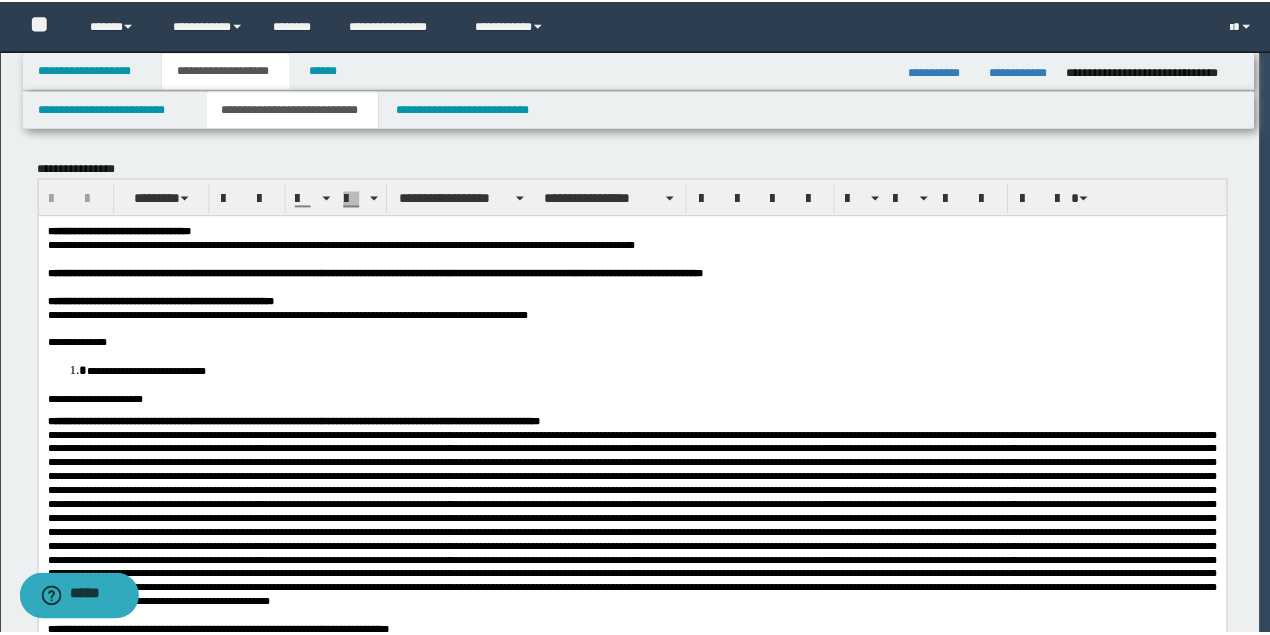 scroll, scrollTop: 0, scrollLeft: 0, axis: both 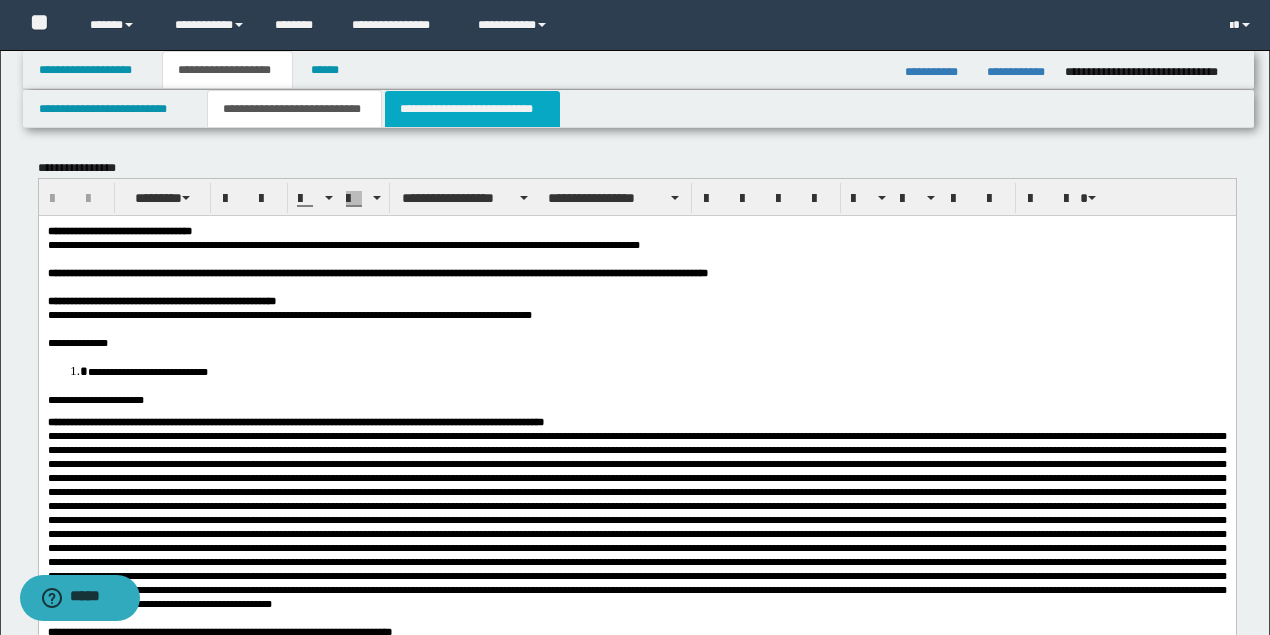 click on "**********" at bounding box center (472, 109) 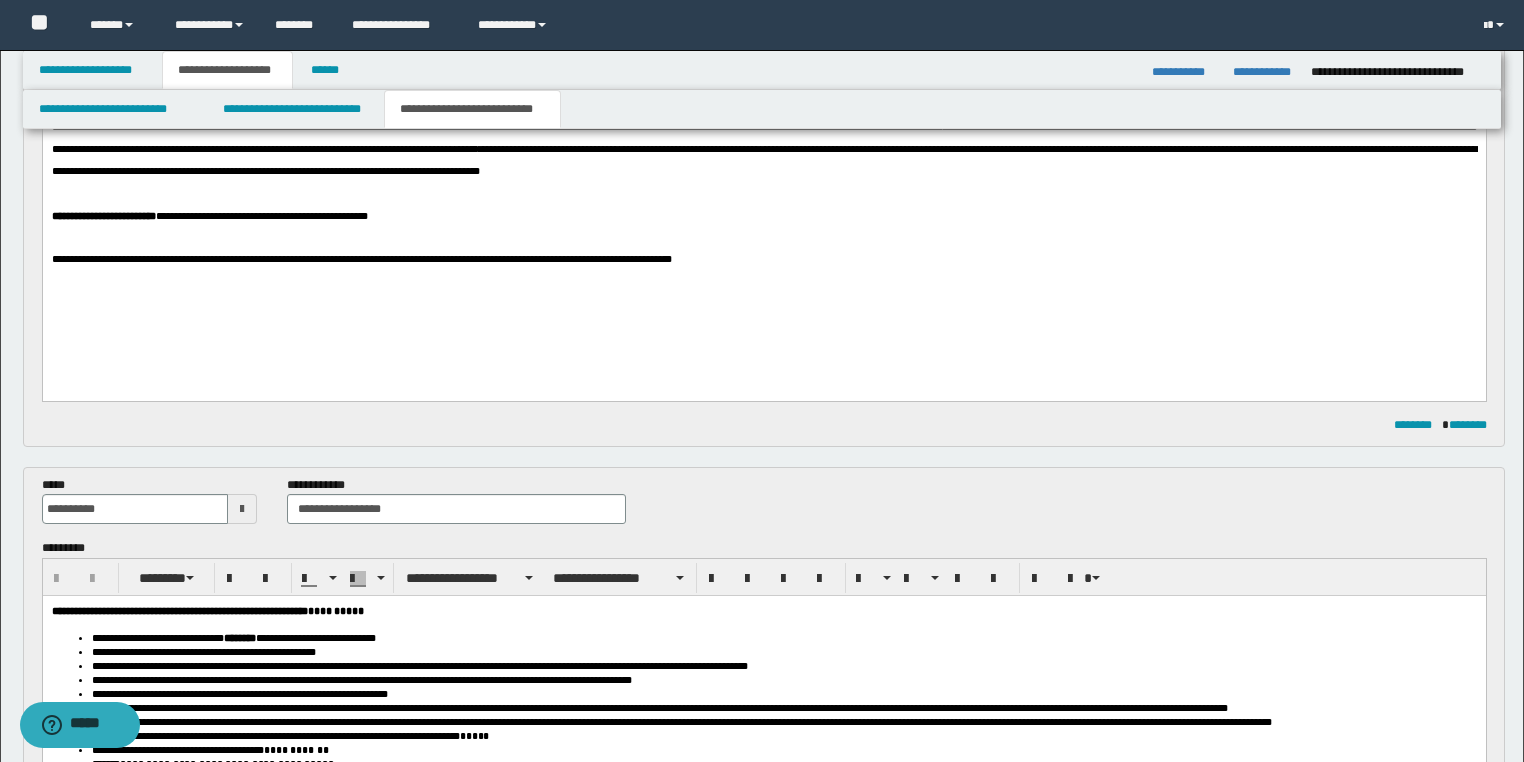scroll, scrollTop: 640, scrollLeft: 0, axis: vertical 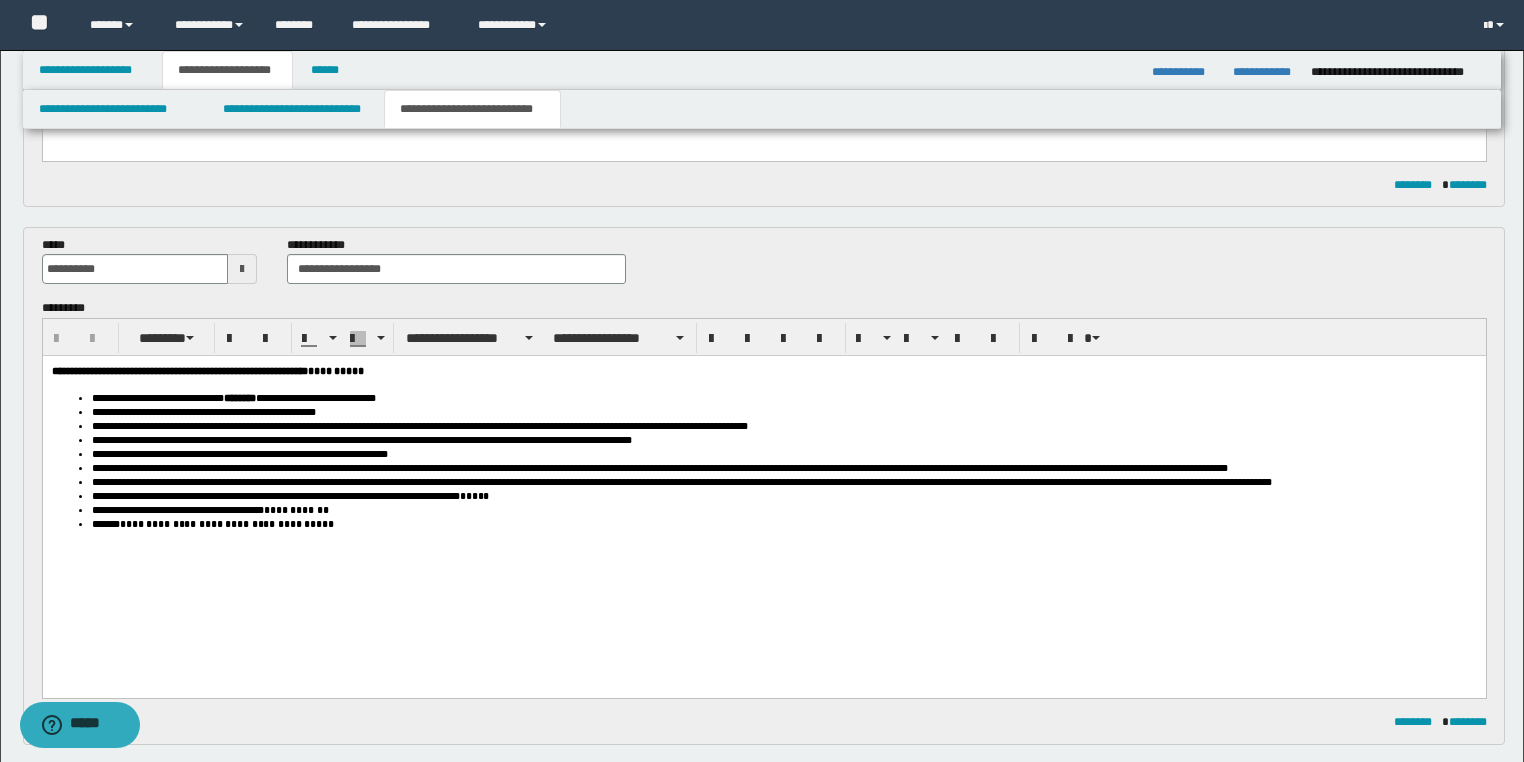 click on "**********" at bounding box center [209, 510] 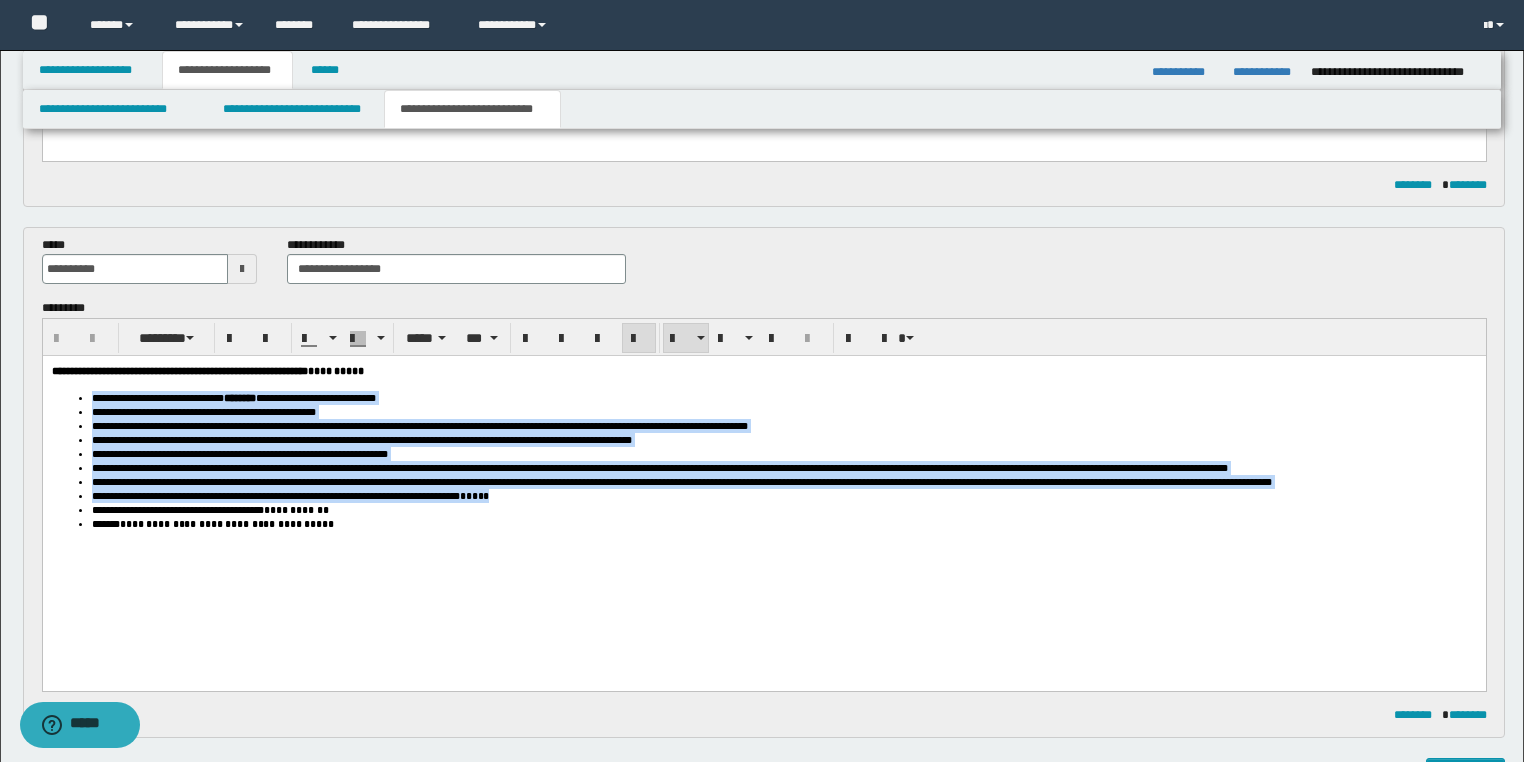 drag, startPoint x: 615, startPoint y: 536, endPoint x: 109, endPoint y: 409, distance: 521.69434 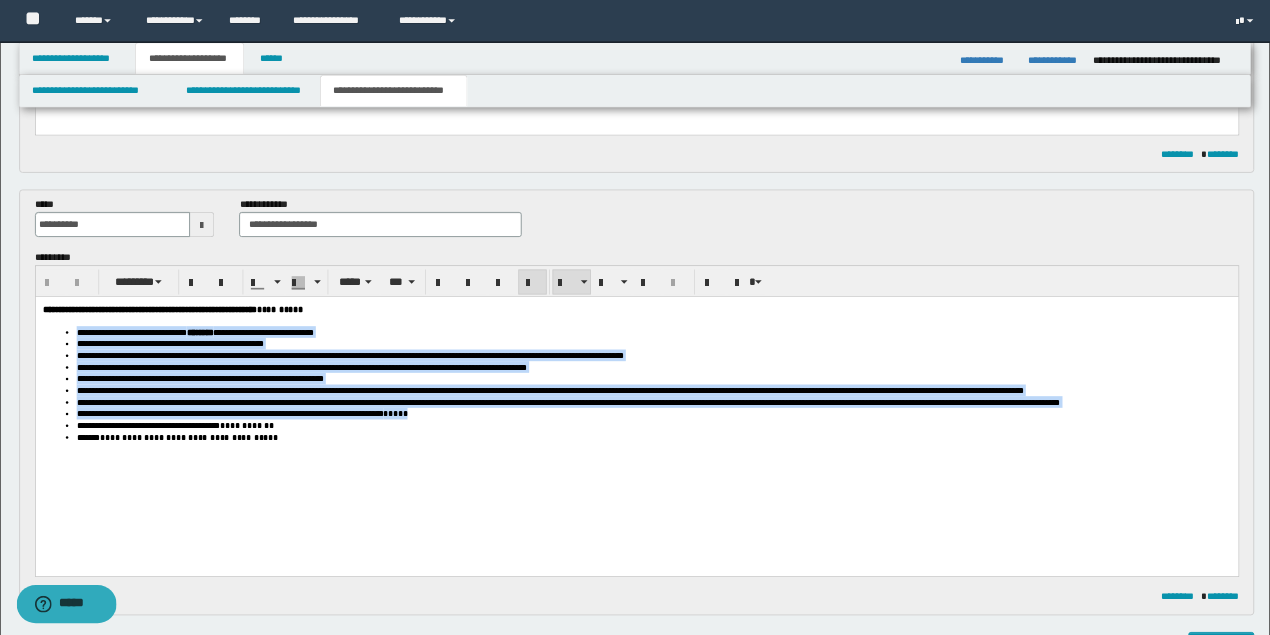 scroll, scrollTop: 160, scrollLeft: 0, axis: vertical 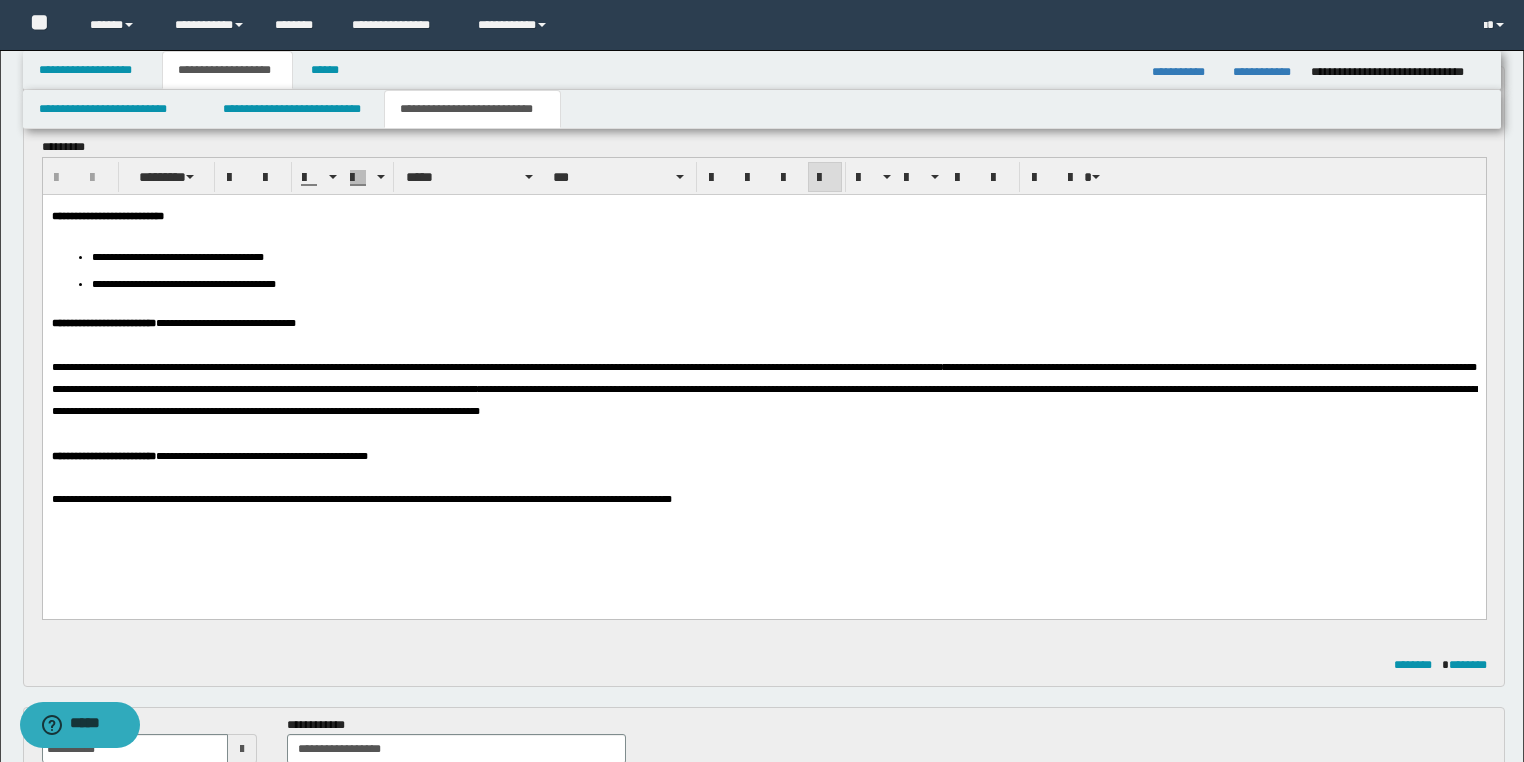 click on "**********" at bounding box center [265, 410] 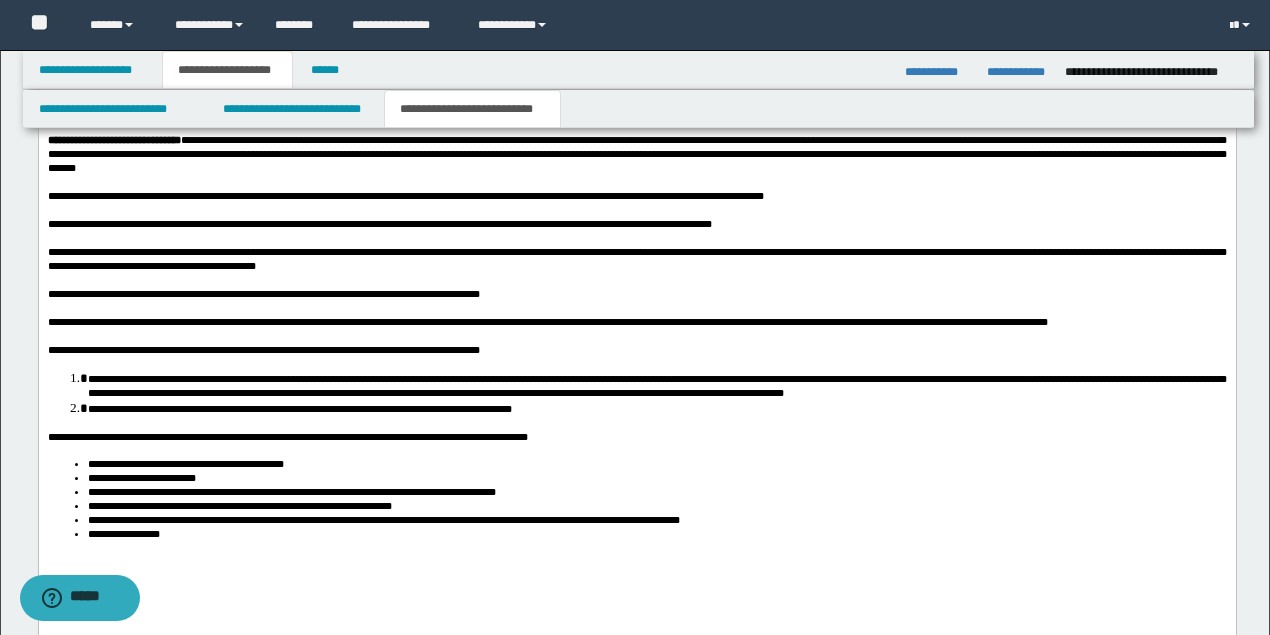 scroll, scrollTop: 2411, scrollLeft: 0, axis: vertical 